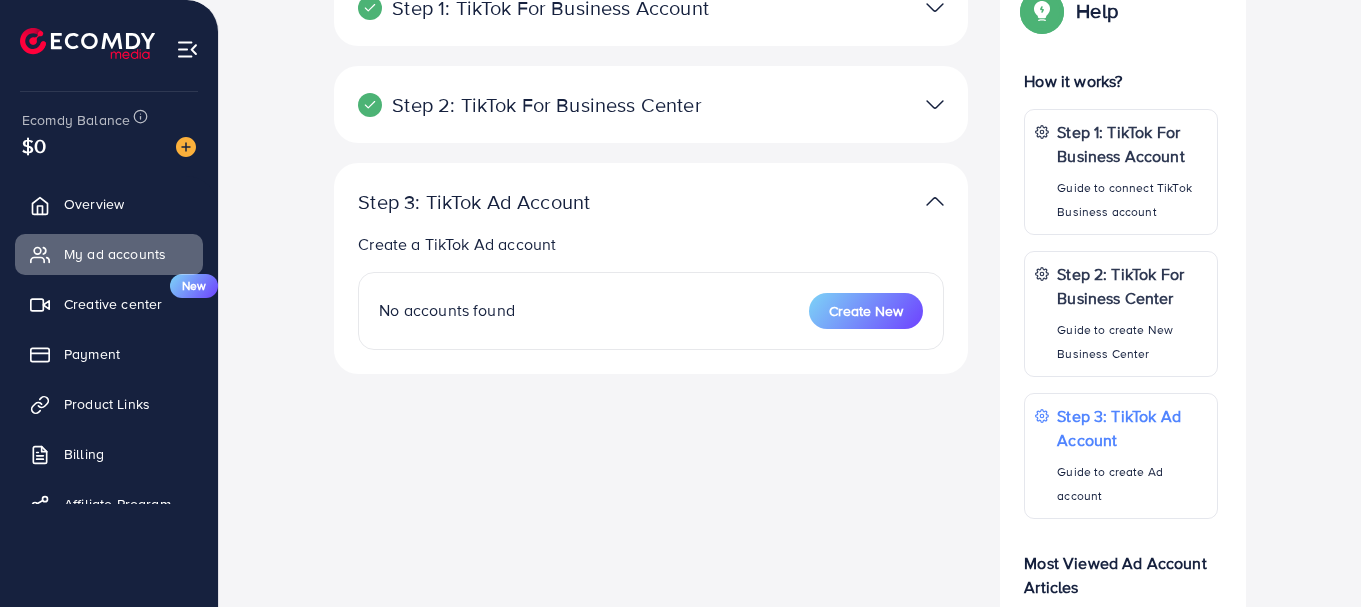scroll, scrollTop: 200, scrollLeft: 0, axis: vertical 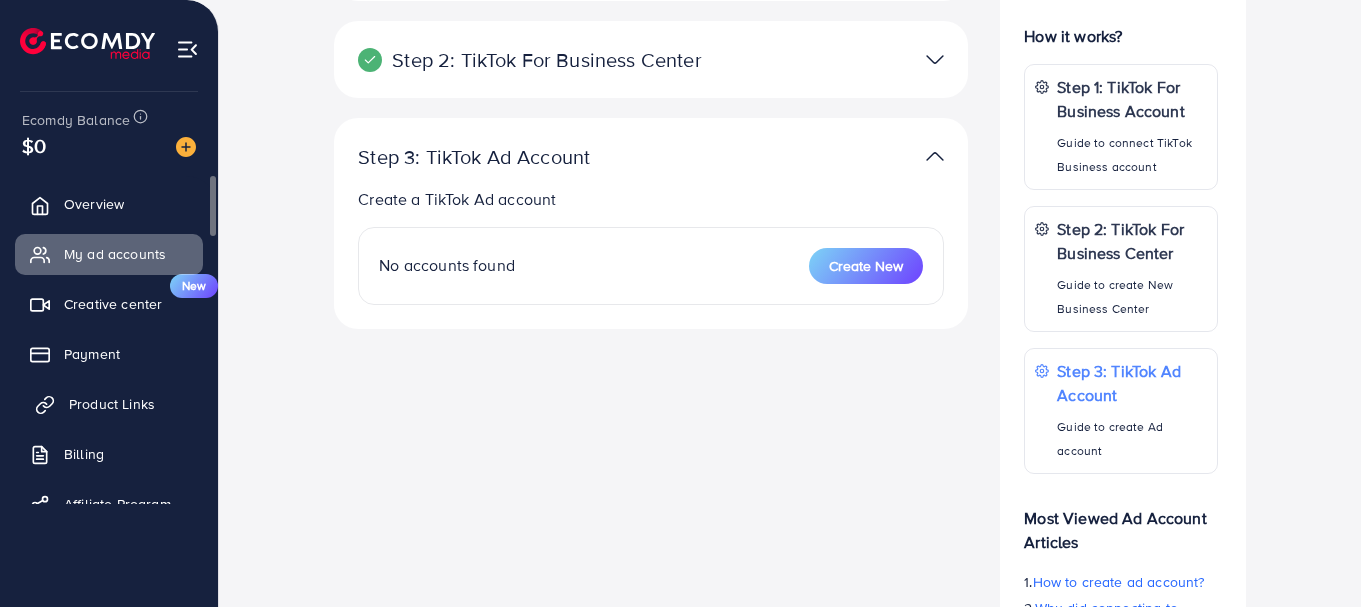 click on "Product Links" at bounding box center [112, 404] 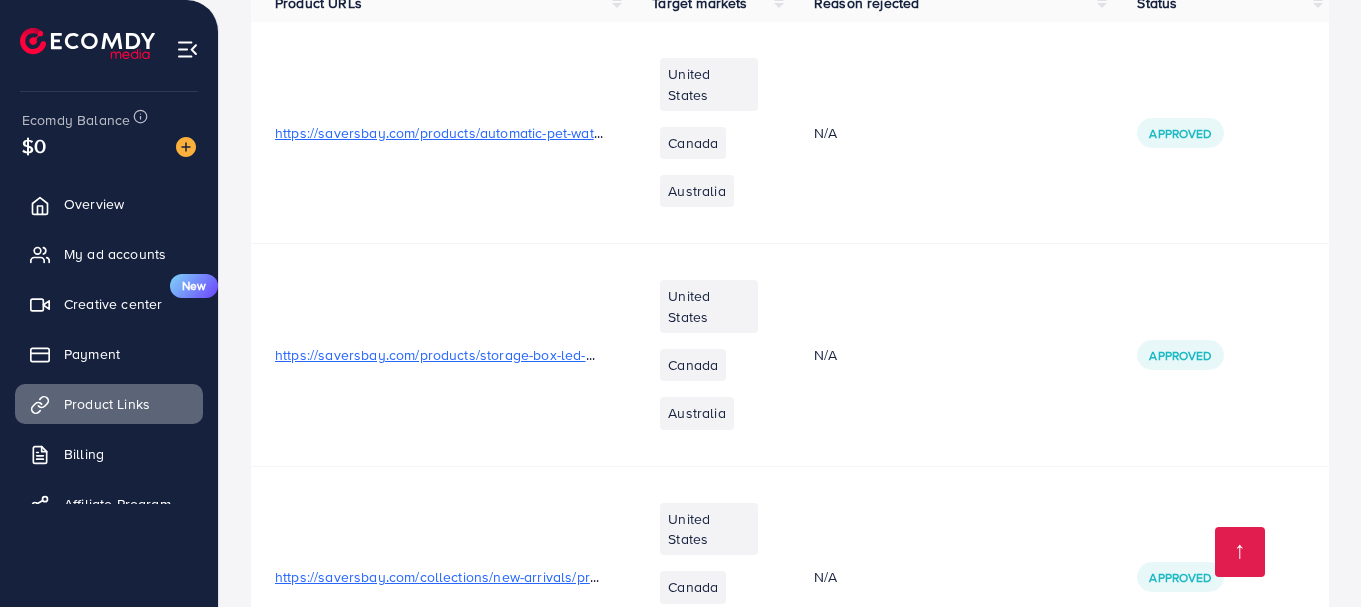 scroll, scrollTop: 0, scrollLeft: 0, axis: both 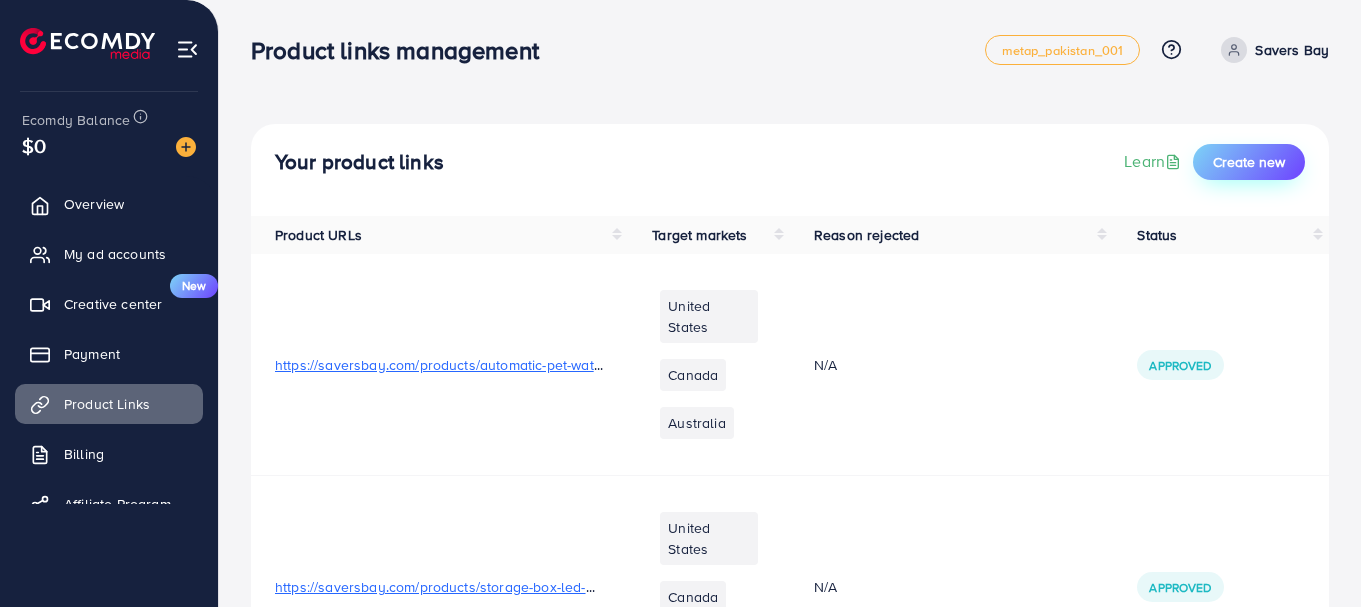 click on "Create new" at bounding box center [1249, 162] 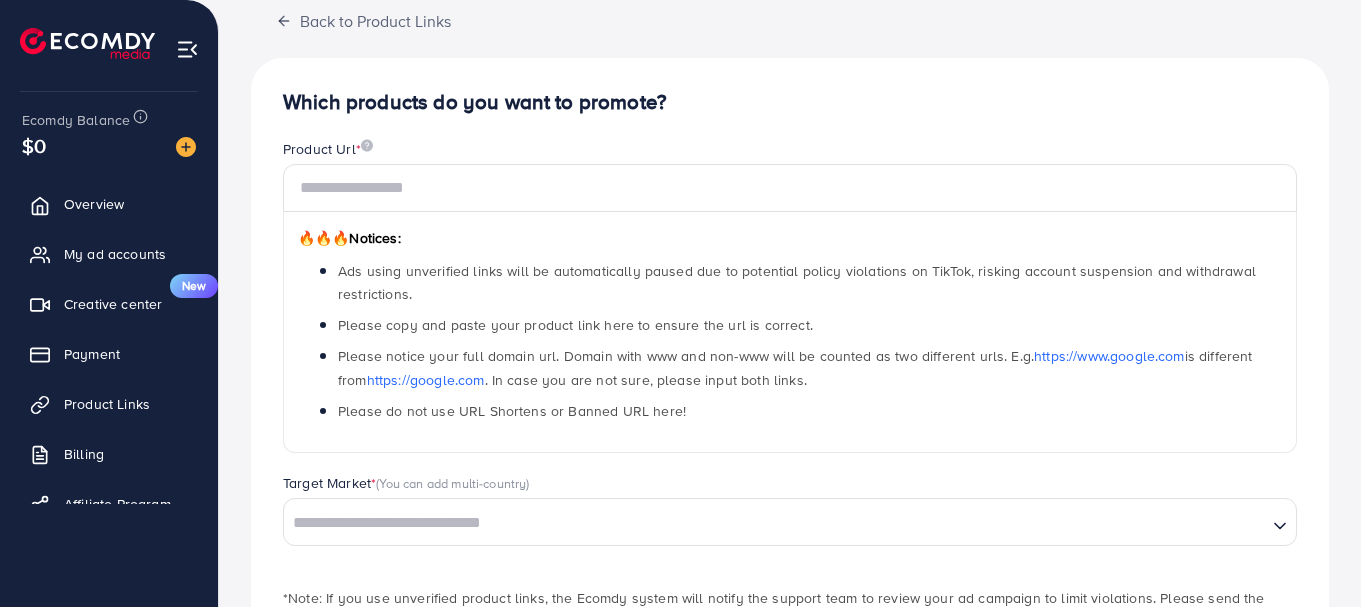 scroll, scrollTop: 200, scrollLeft: 0, axis: vertical 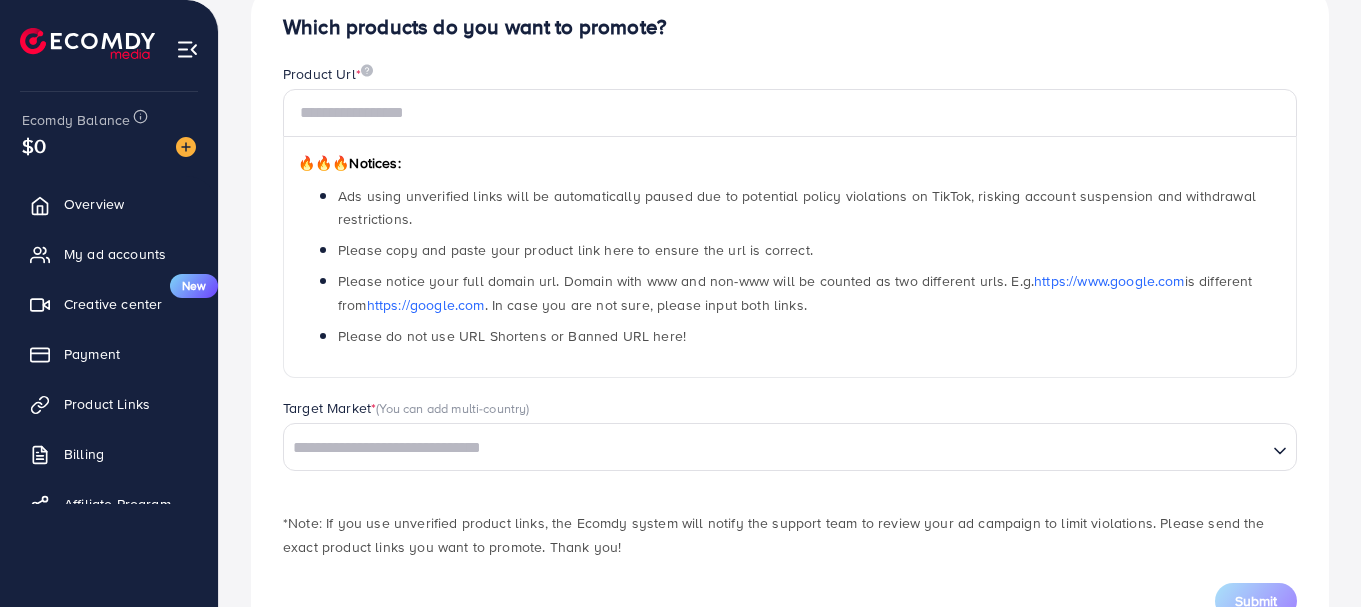 click at bounding box center [775, 448] 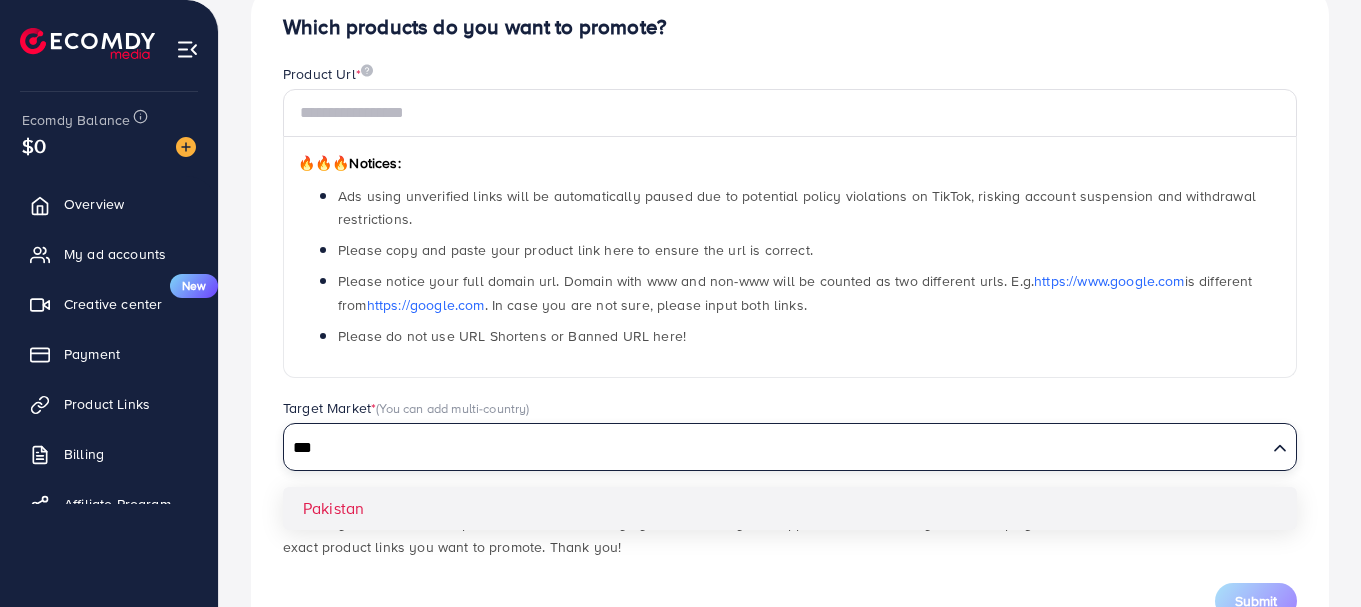 type on "***" 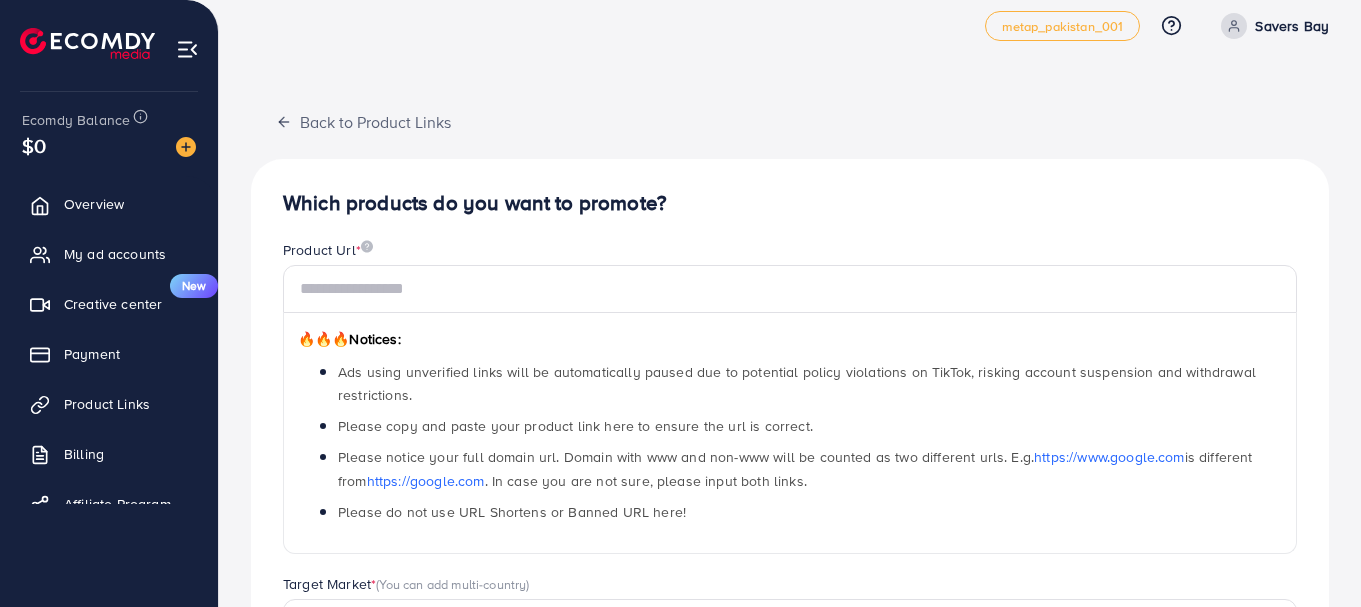 scroll, scrollTop: 0, scrollLeft: 0, axis: both 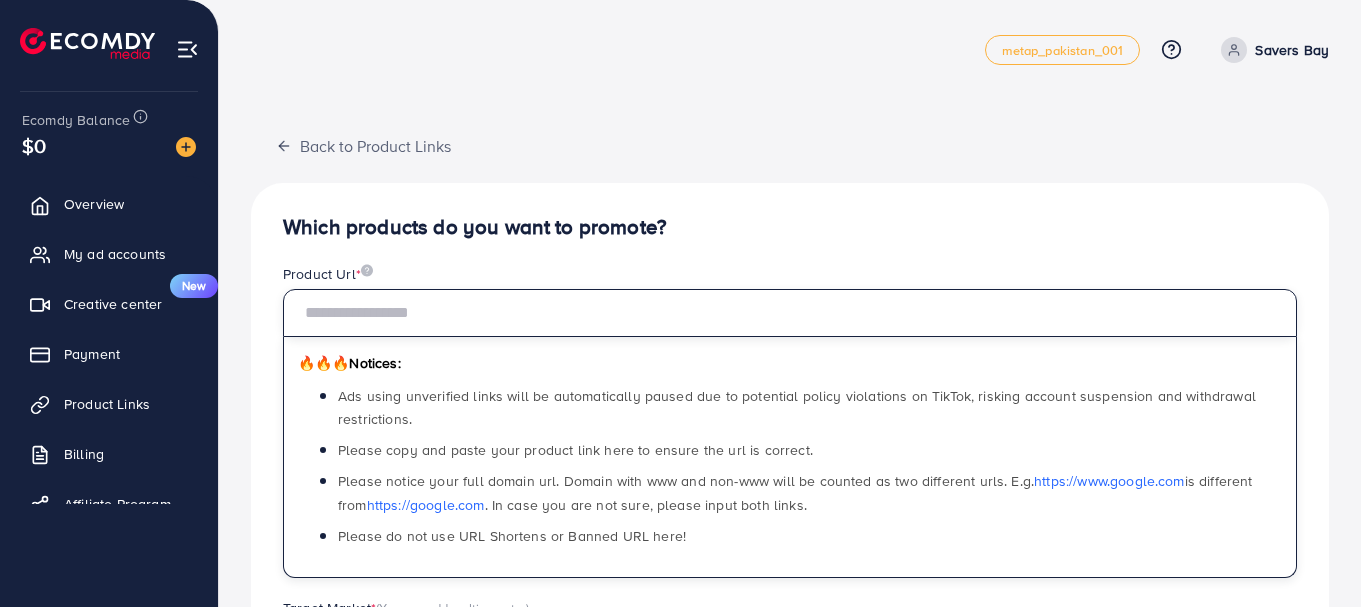 click at bounding box center (790, 313) 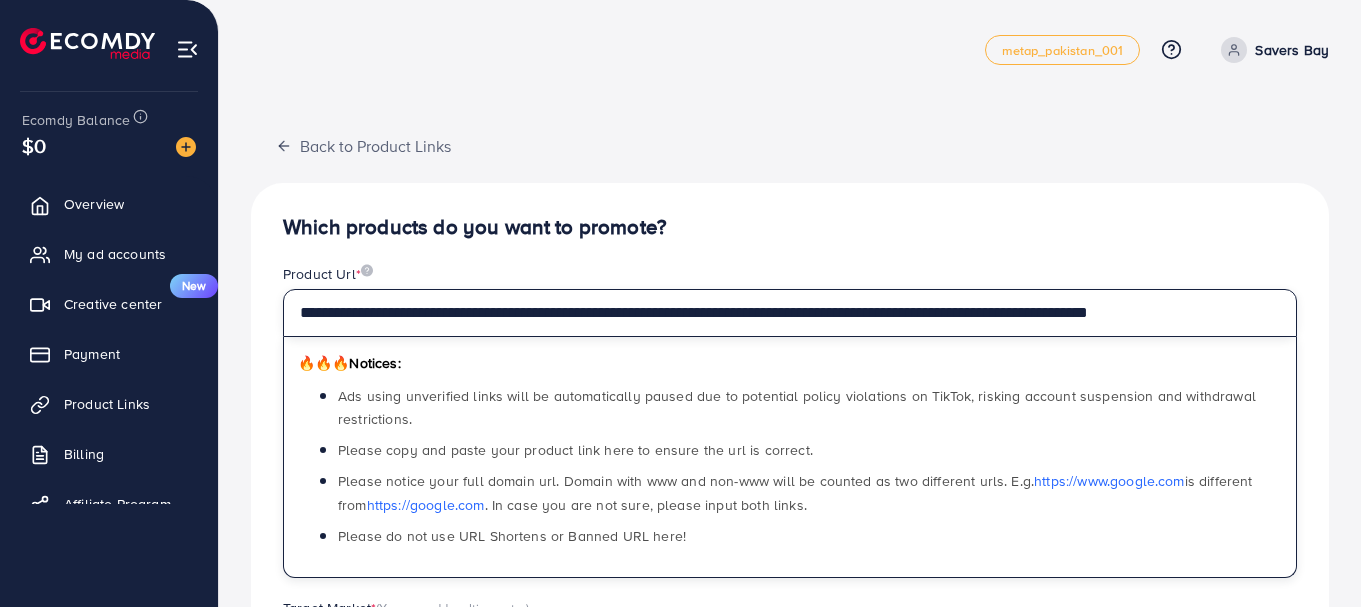 scroll, scrollTop: 0, scrollLeft: 72, axis: horizontal 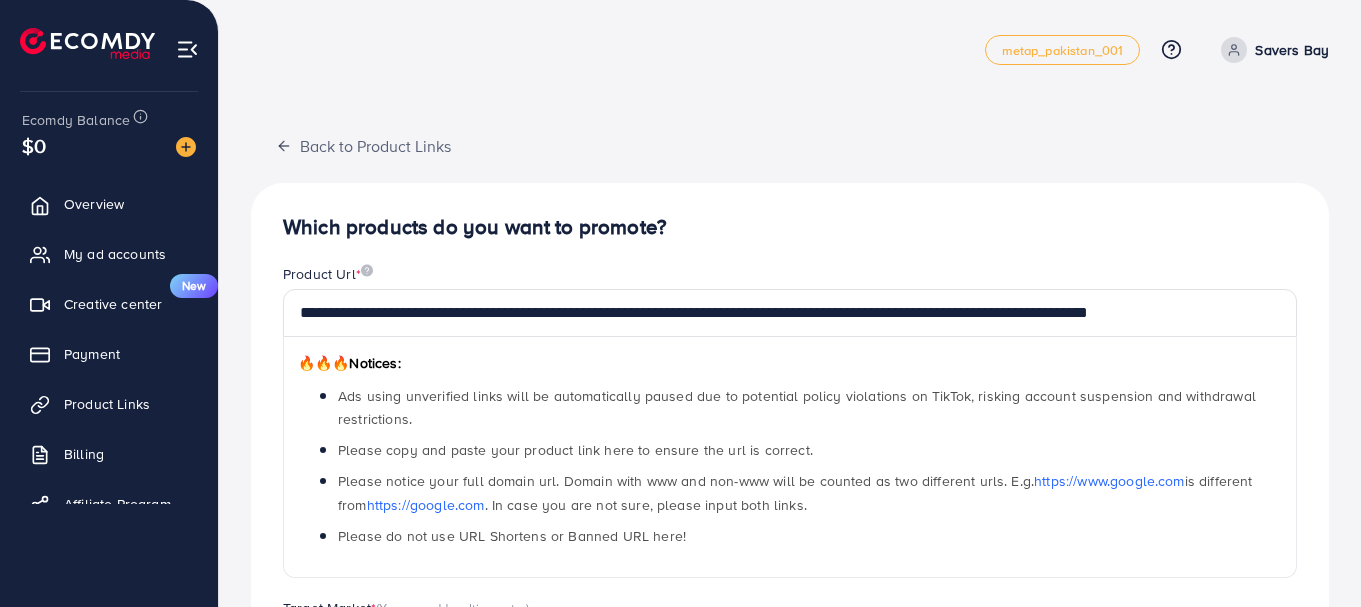 click on "**********" at bounding box center [790, 441] 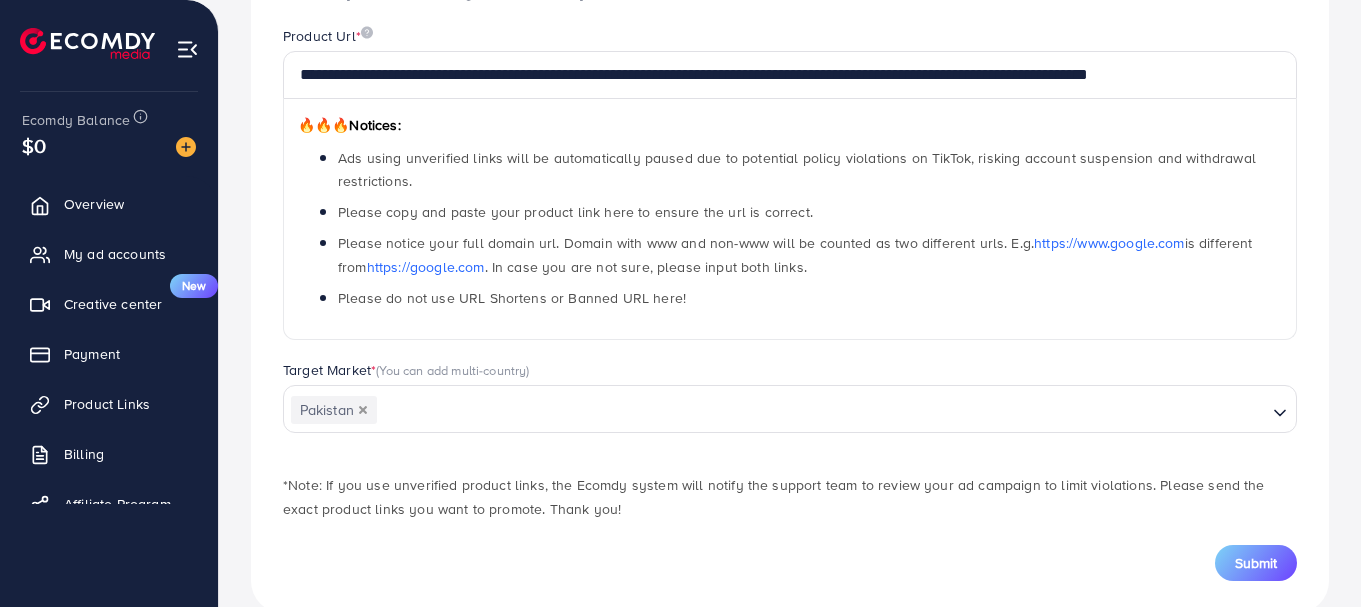 scroll, scrollTop: 276, scrollLeft: 0, axis: vertical 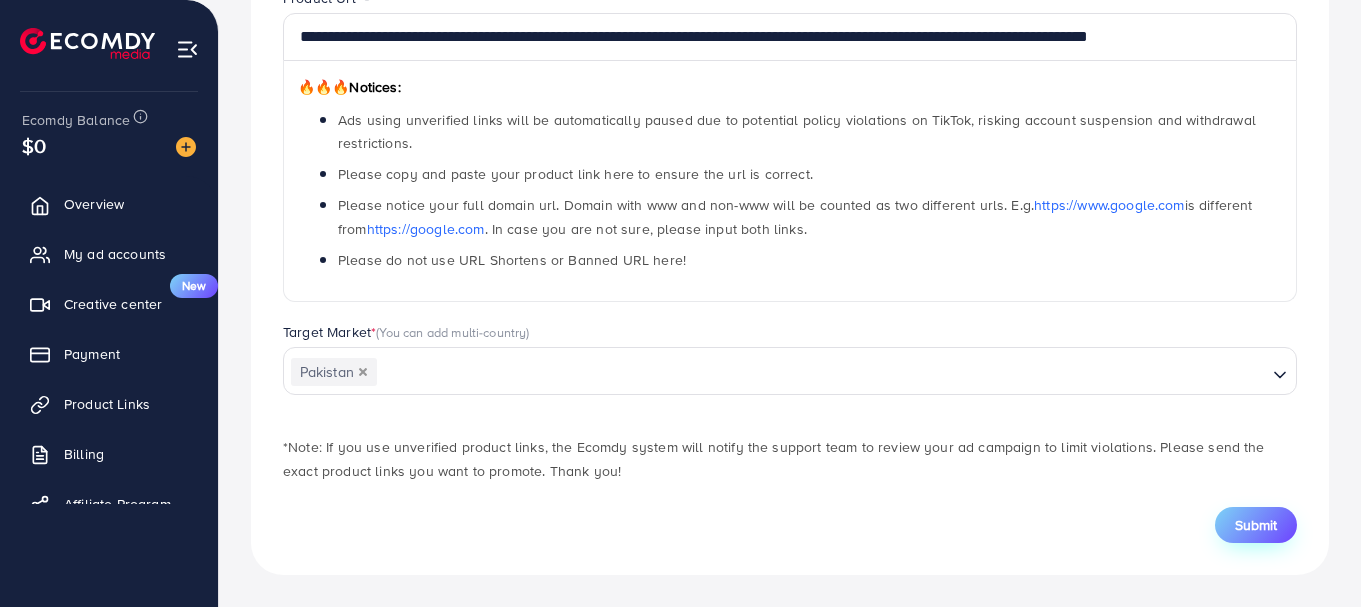 click on "Submit" at bounding box center (1256, 525) 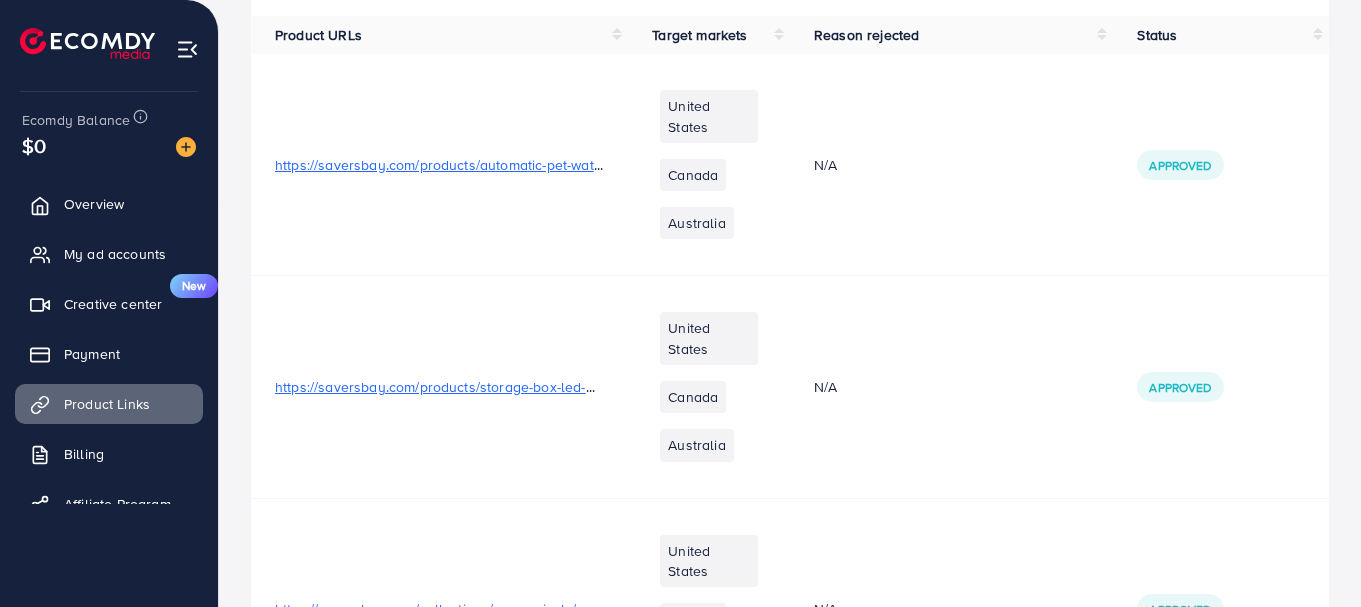 scroll, scrollTop: 0, scrollLeft: 0, axis: both 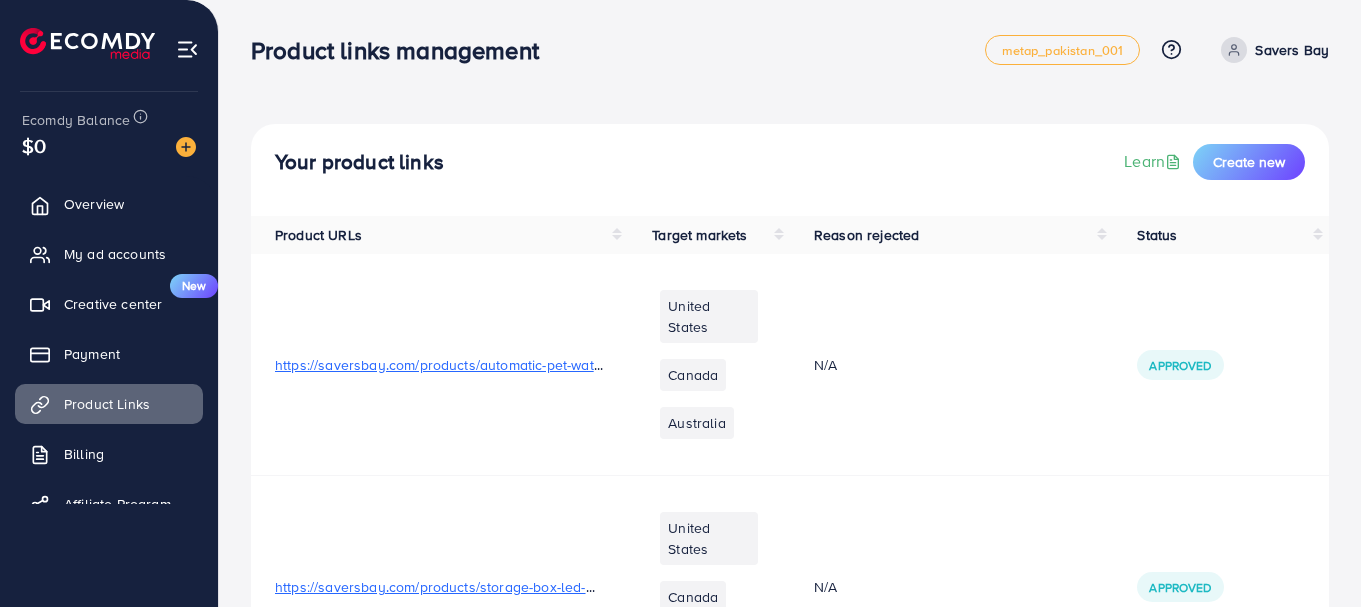 click on "Target markets" at bounding box center [709, 235] 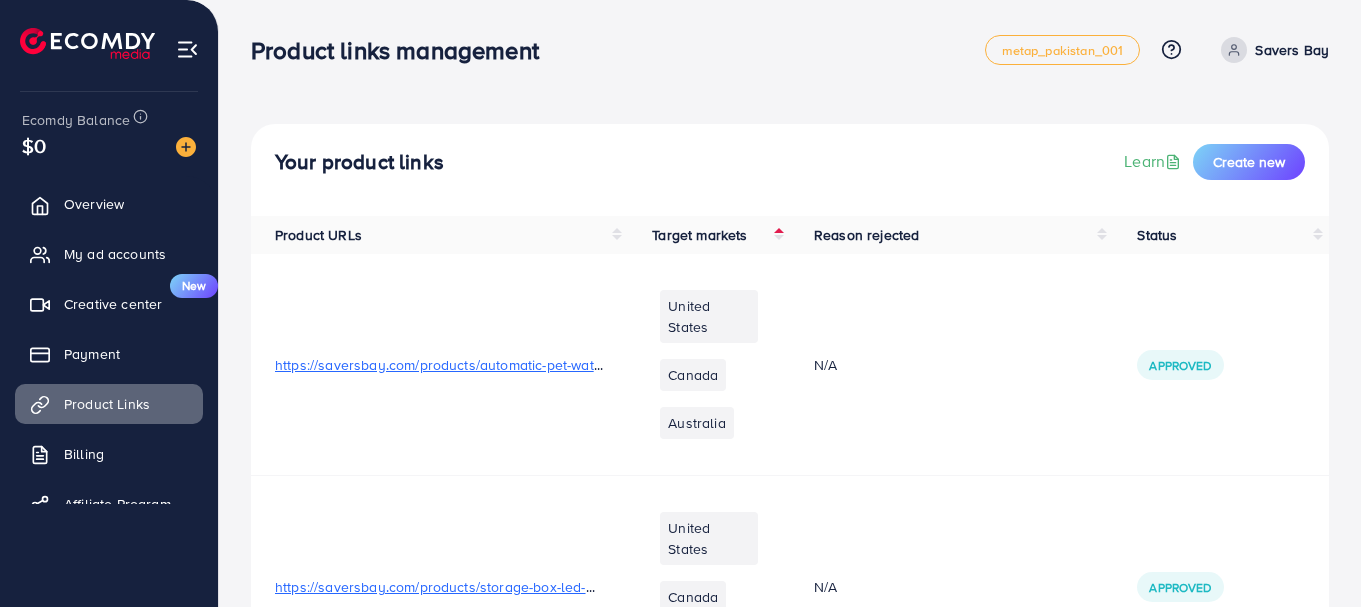 click on "Target markets" at bounding box center (709, 235) 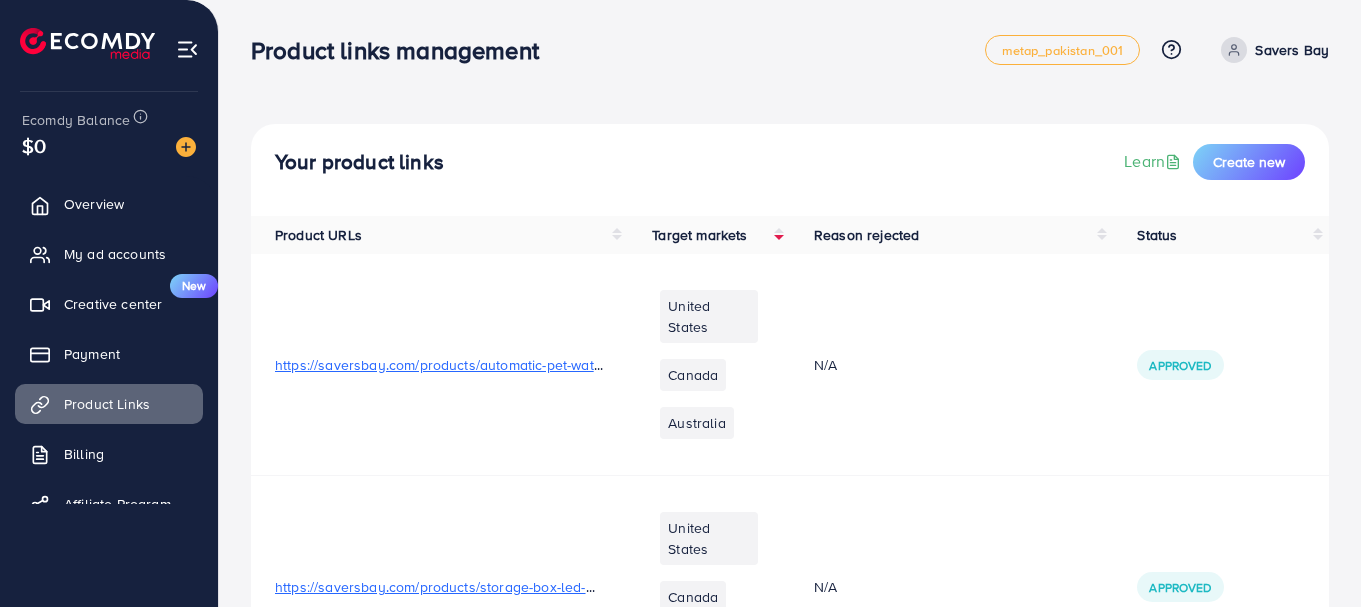 click on "Target markets" at bounding box center (709, 235) 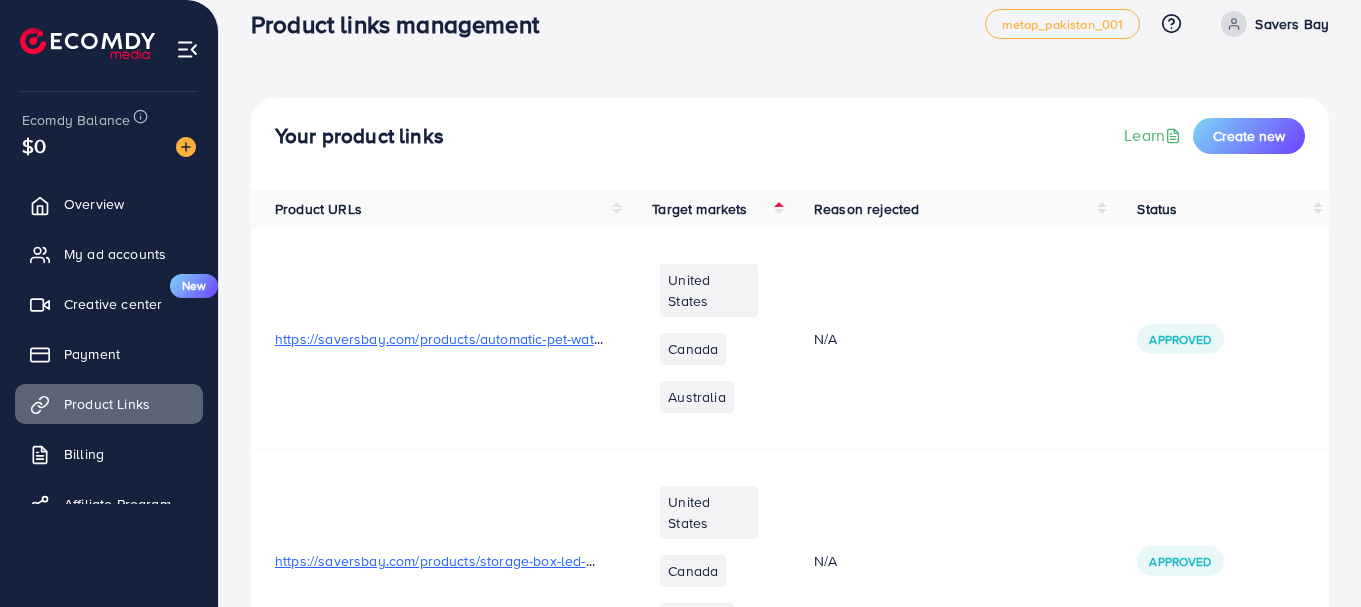 scroll, scrollTop: 0, scrollLeft: 0, axis: both 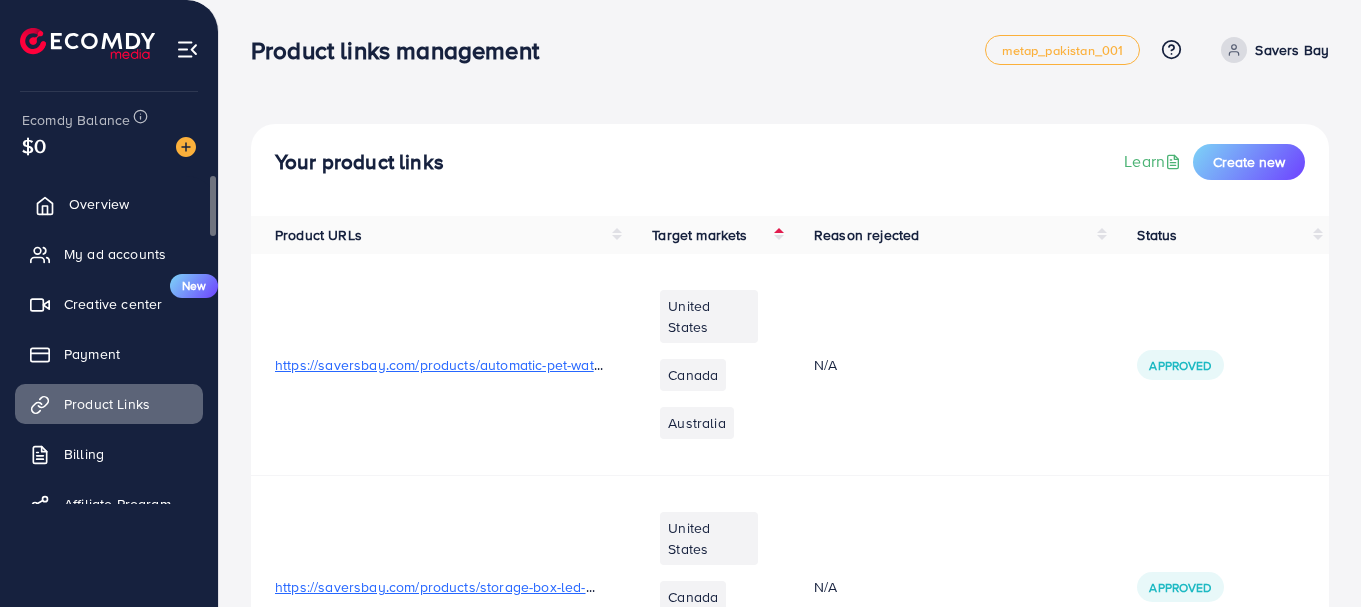 click on "Overview" at bounding box center [99, 204] 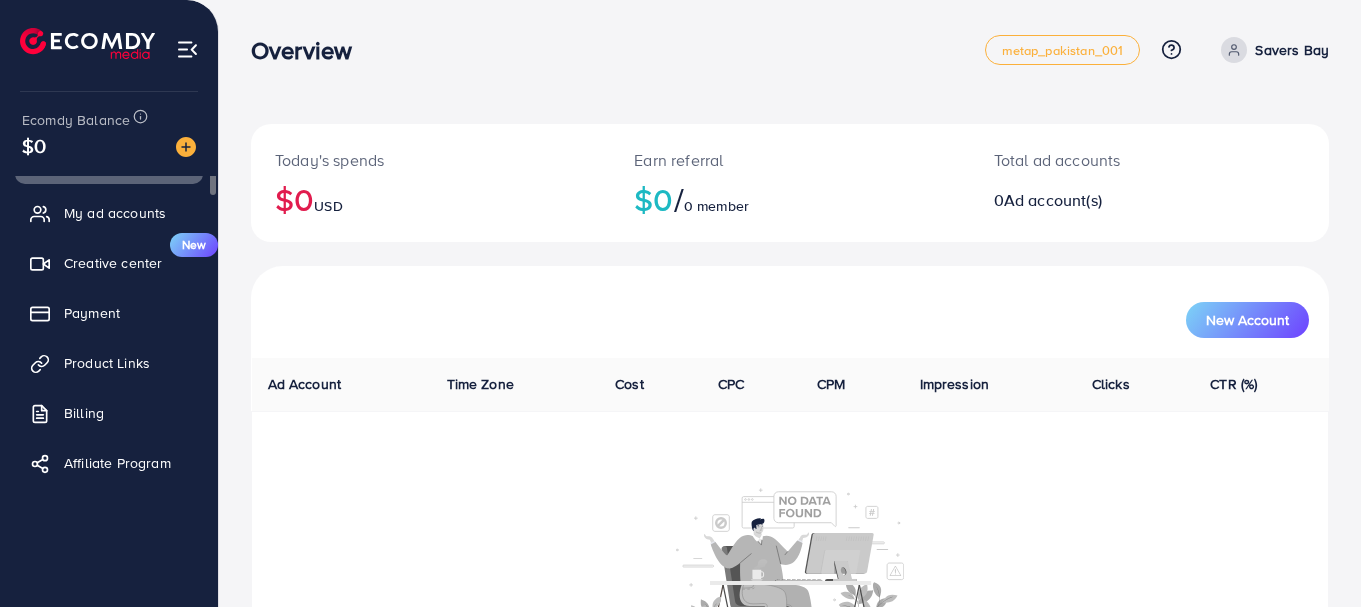 scroll, scrollTop: 0, scrollLeft: 0, axis: both 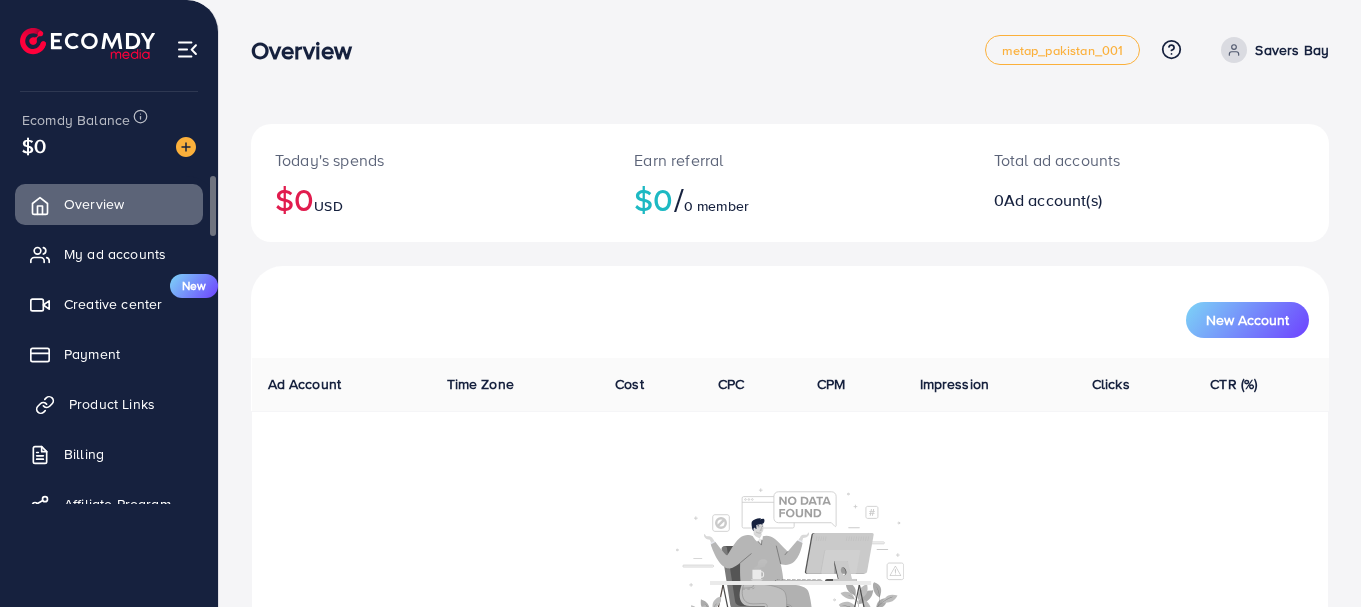 click on "Product Links" at bounding box center [112, 404] 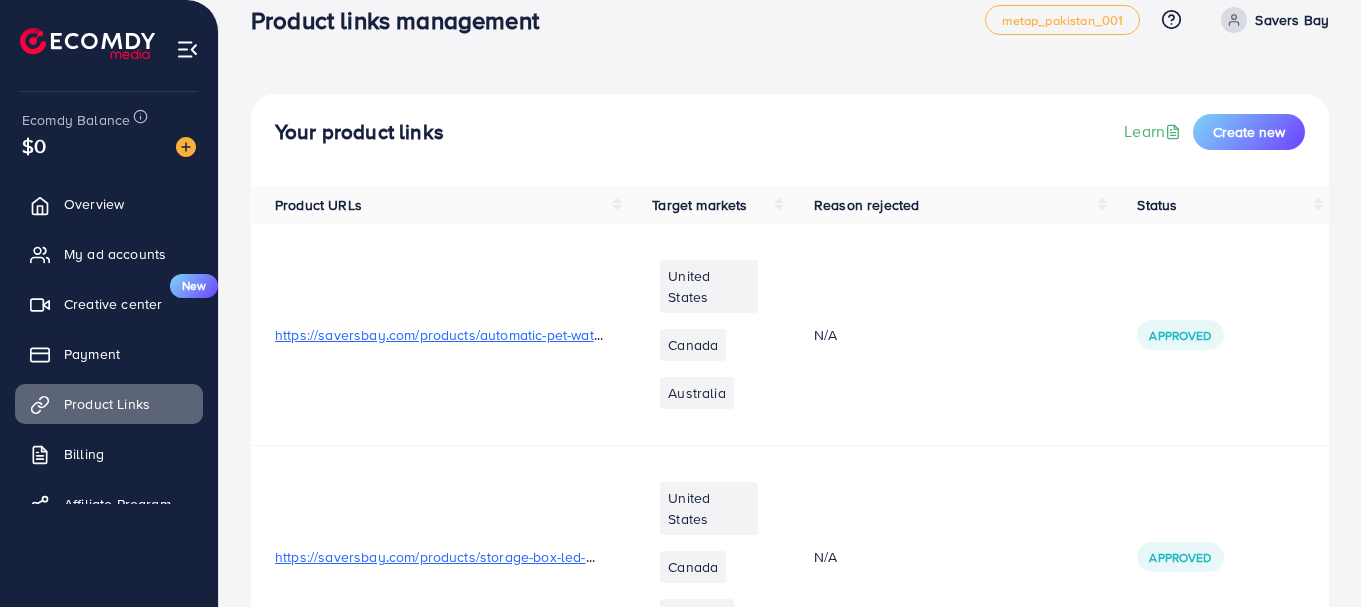 scroll, scrollTop: 0, scrollLeft: 0, axis: both 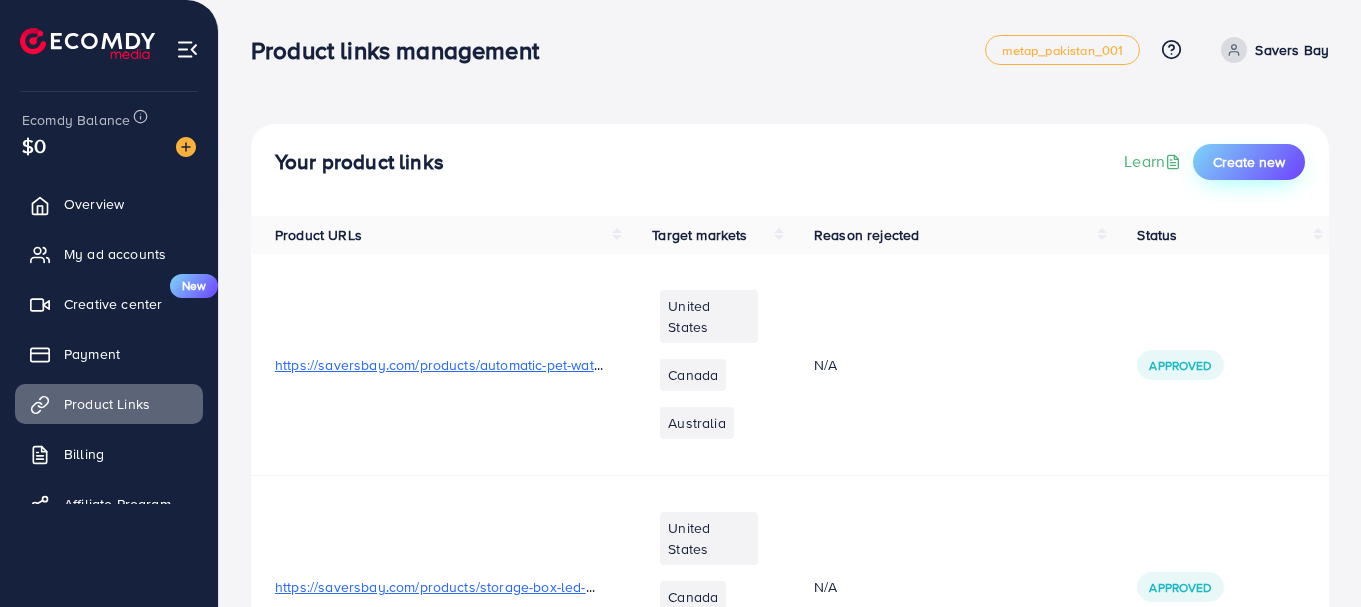 click on "Create new" at bounding box center (1249, 162) 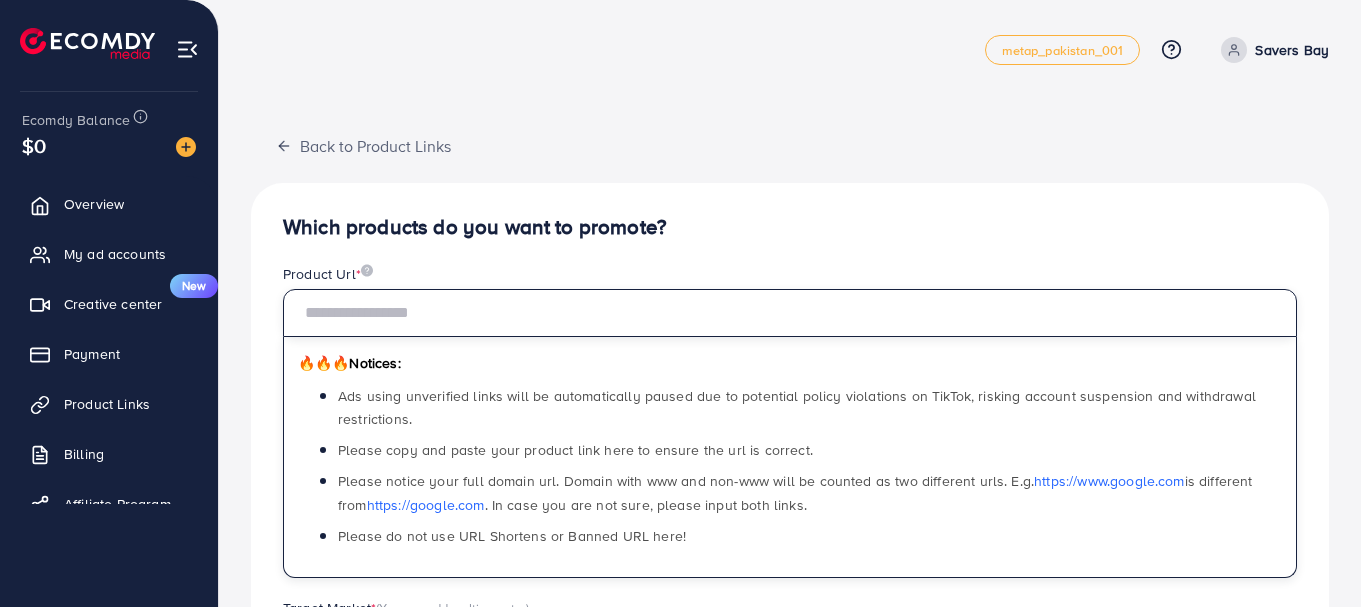click at bounding box center [790, 313] 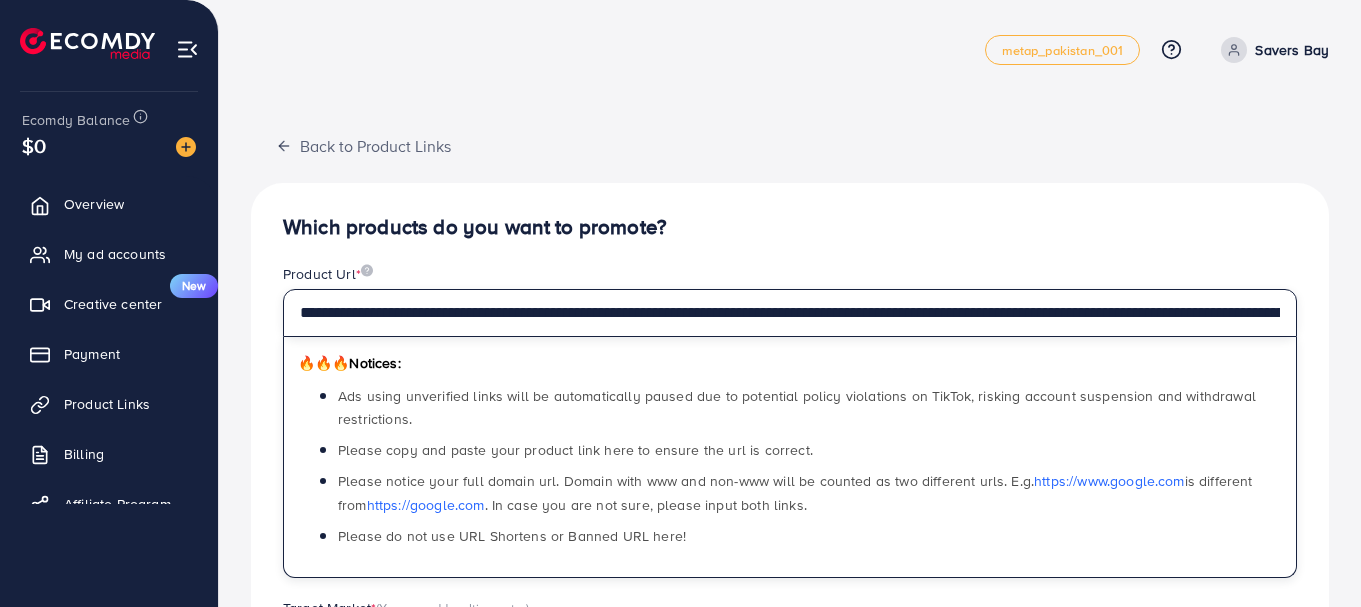 scroll, scrollTop: 0, scrollLeft: 463, axis: horizontal 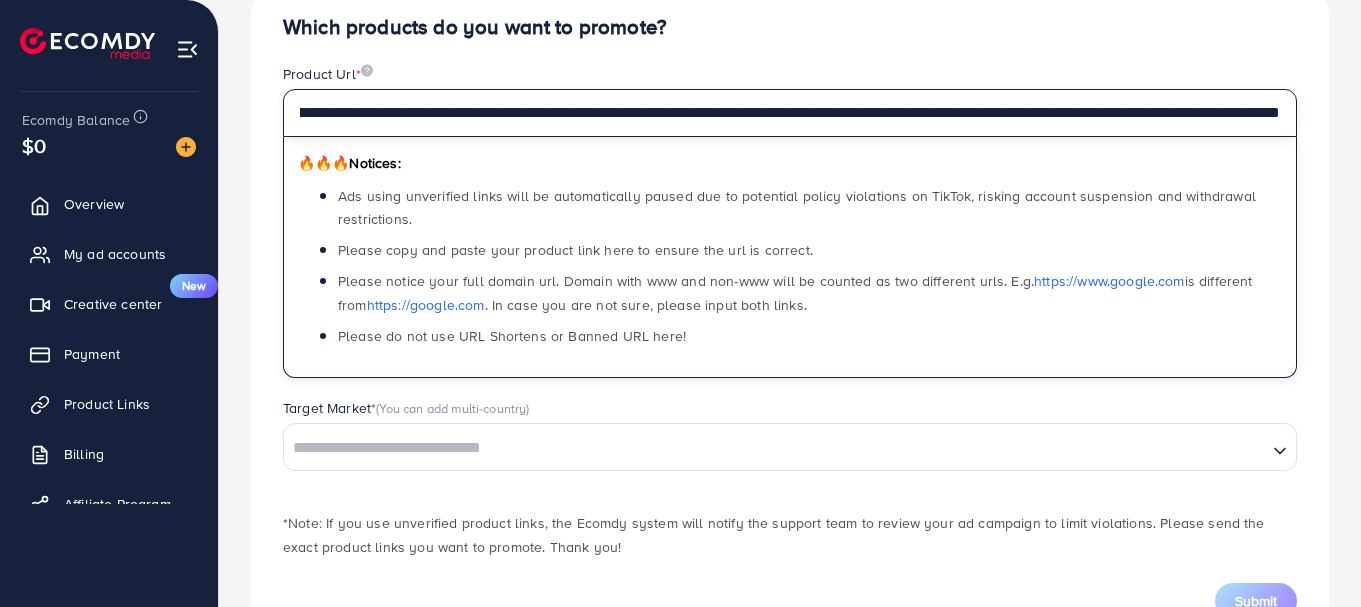 type on "**********" 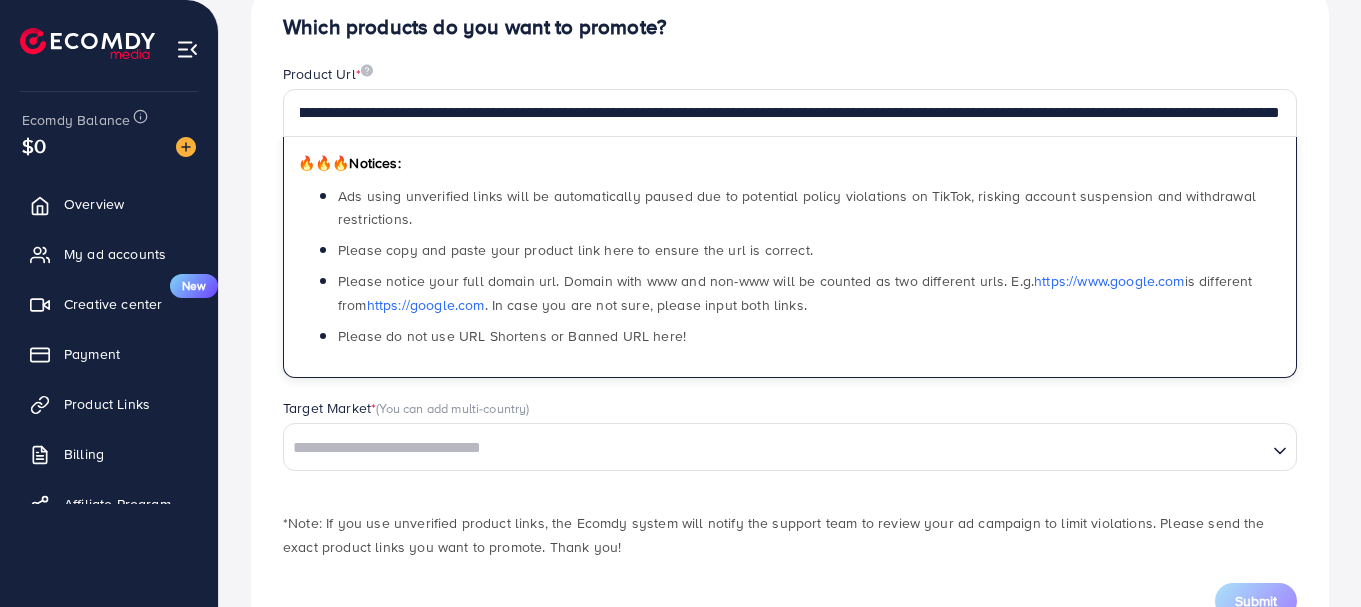 click at bounding box center [775, 448] 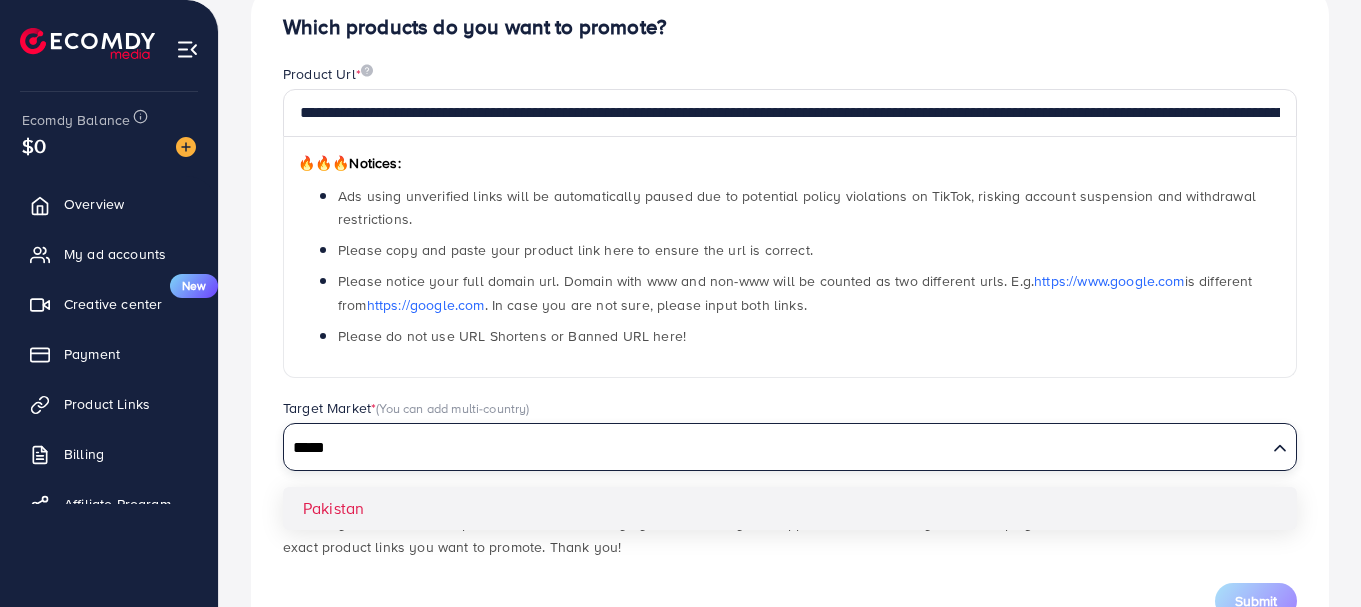 type on "*****" 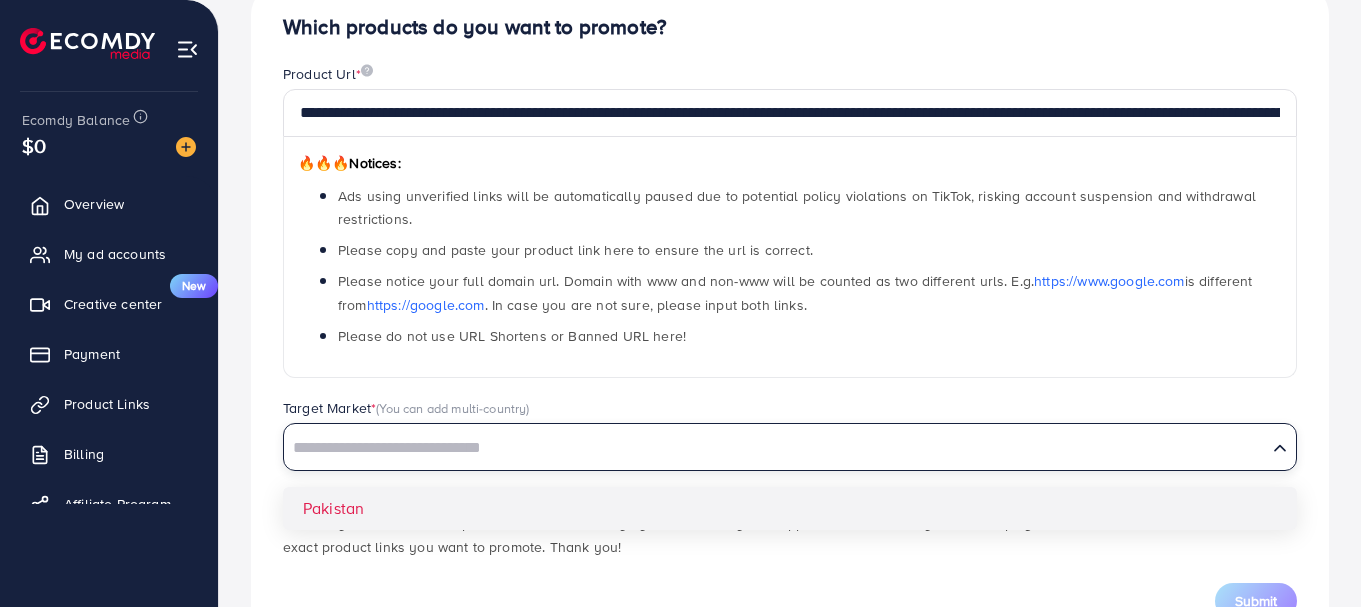 click on "**********" at bounding box center [790, 317] 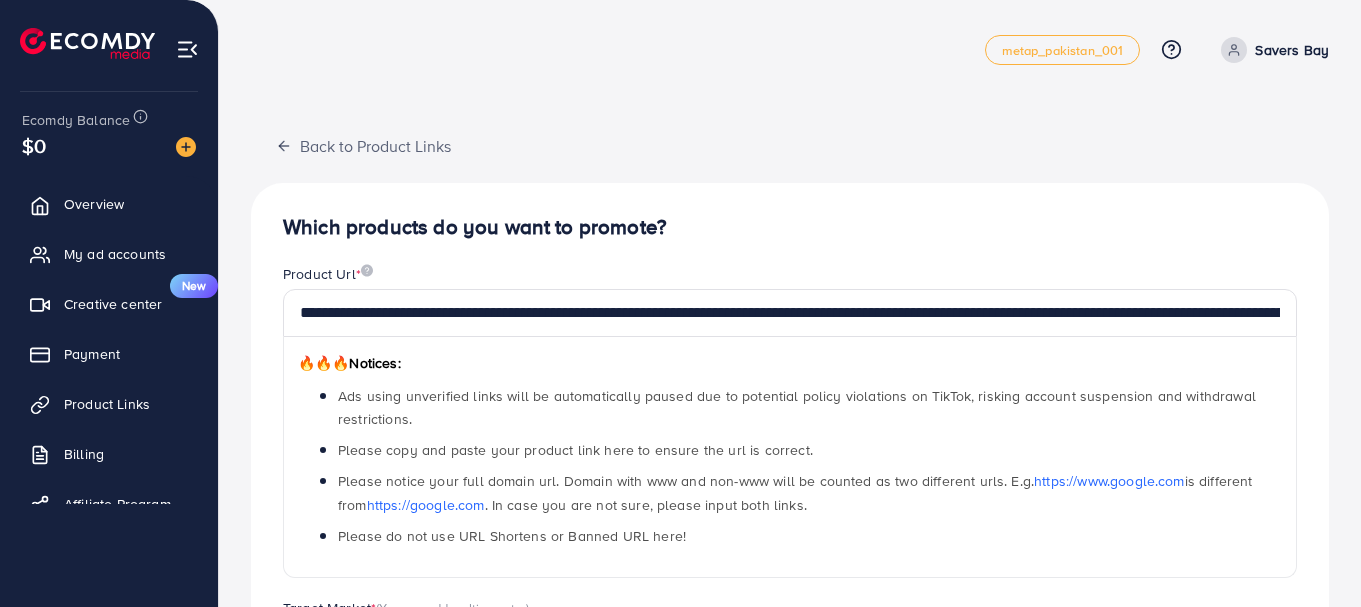scroll, scrollTop: 276, scrollLeft: 0, axis: vertical 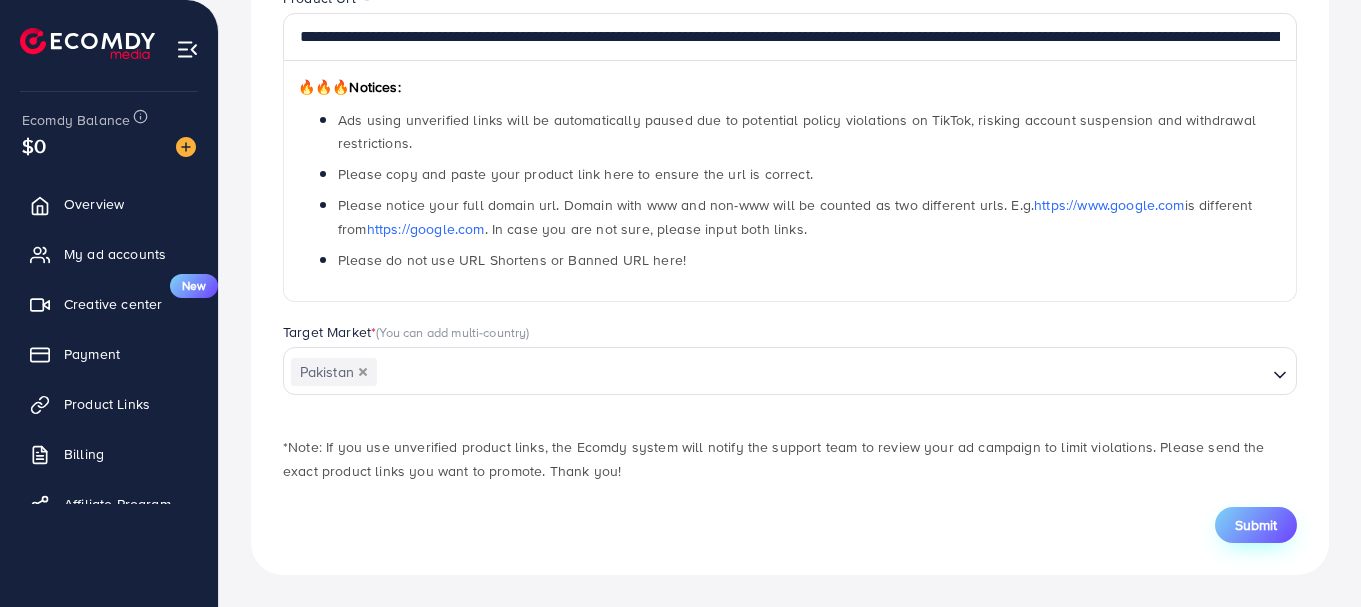 click on "Submit" at bounding box center (1256, 525) 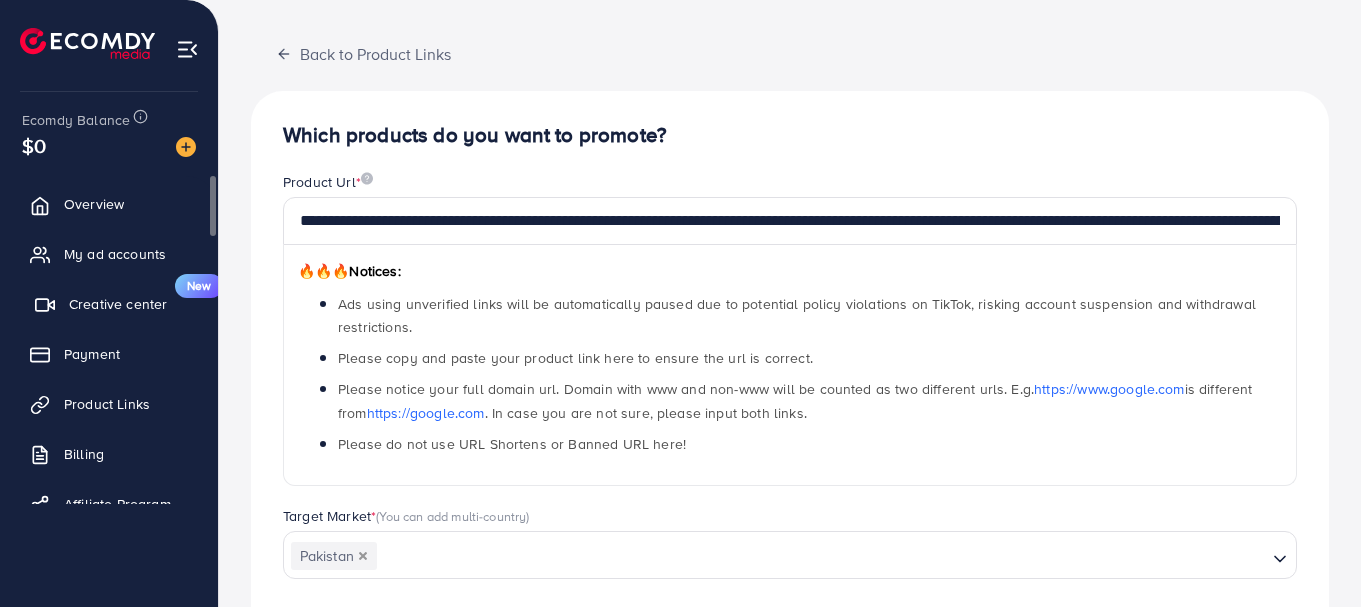 scroll, scrollTop: 0, scrollLeft: 0, axis: both 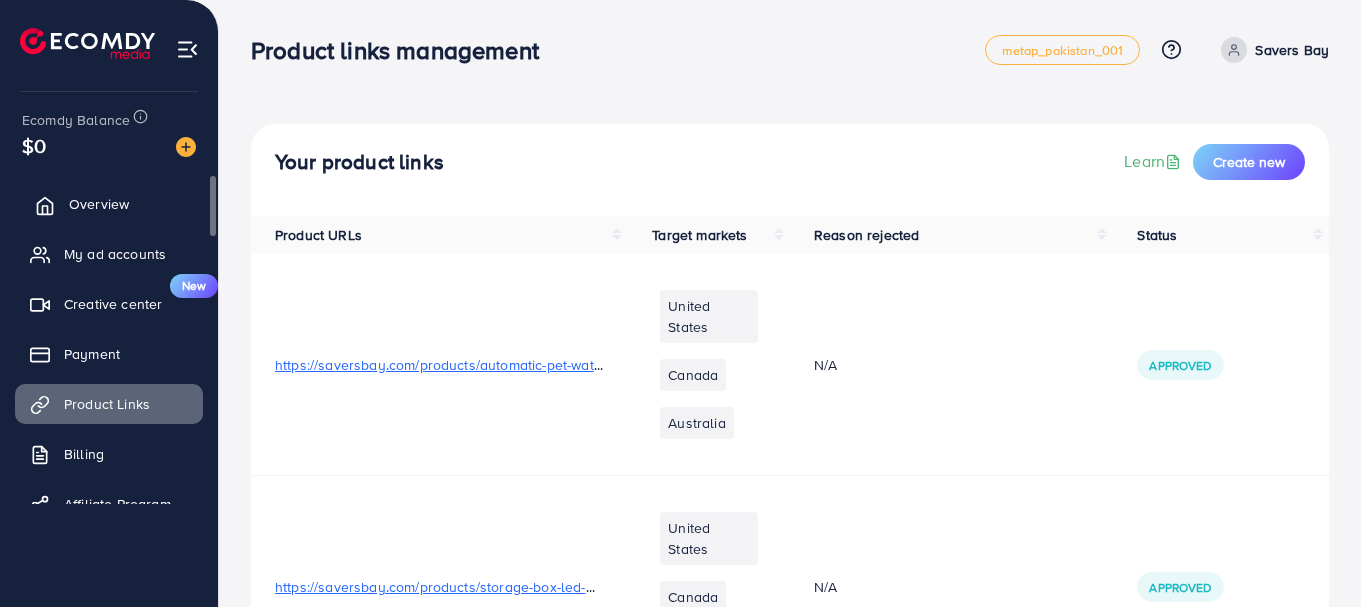 click on "Overview" at bounding box center [109, 204] 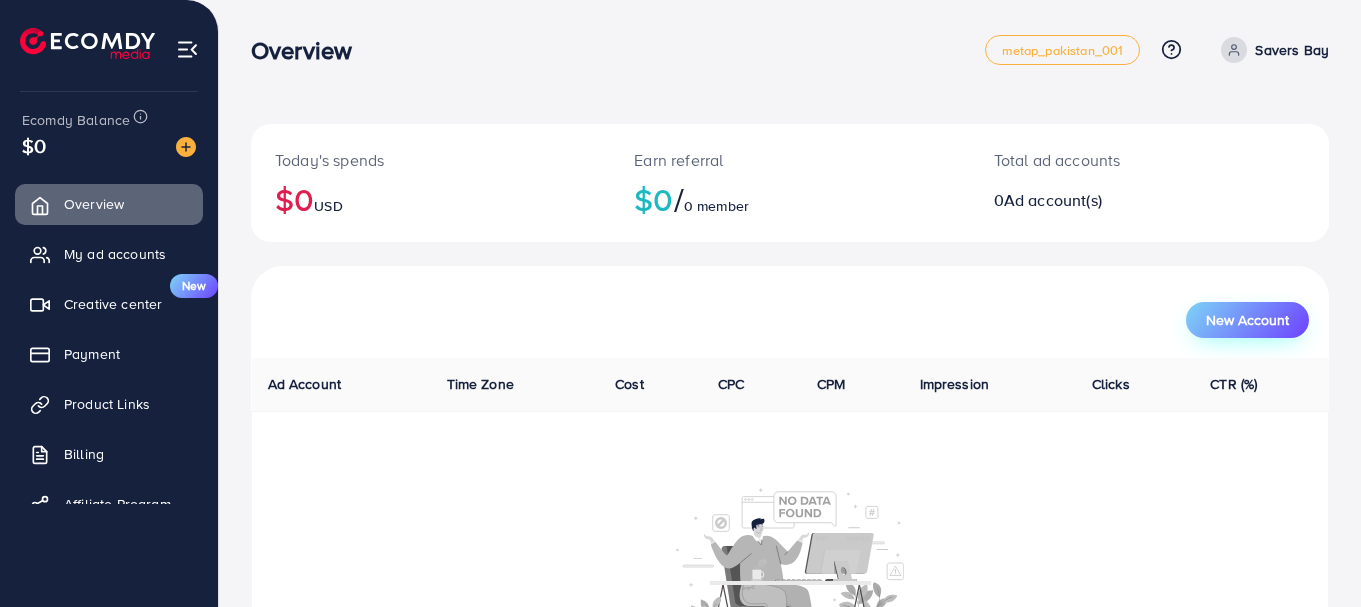 click on "New Account" at bounding box center (1247, 320) 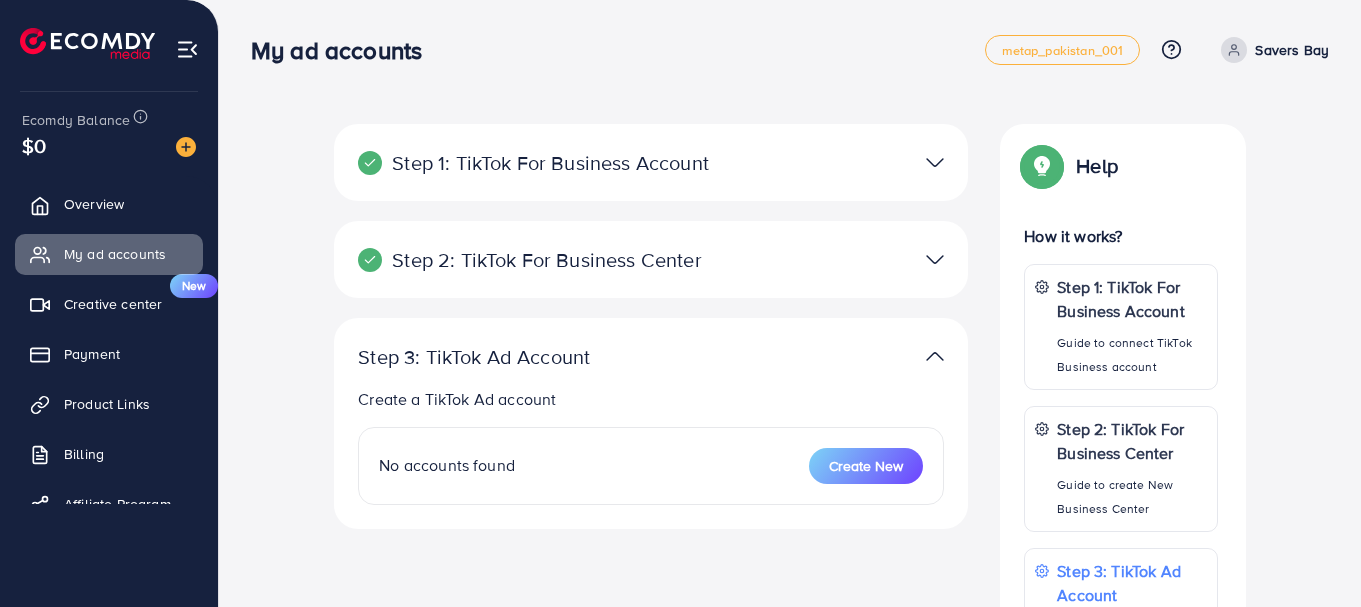 click at bounding box center [857, 259] 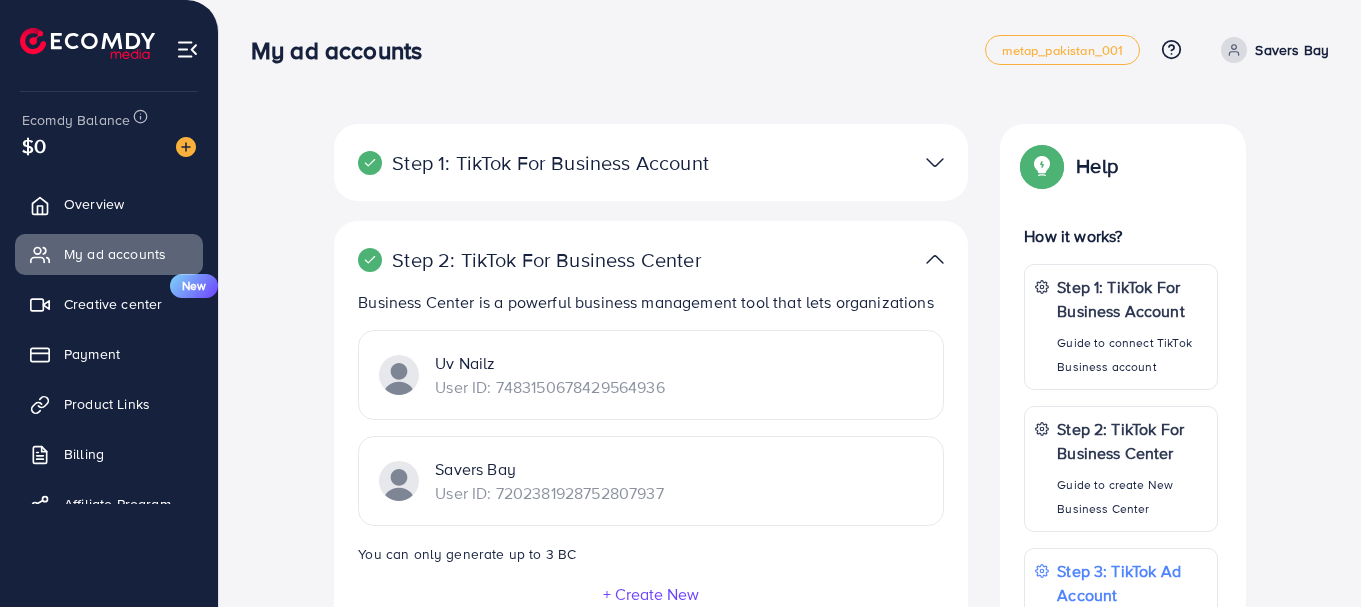 click at bounding box center [935, 259] 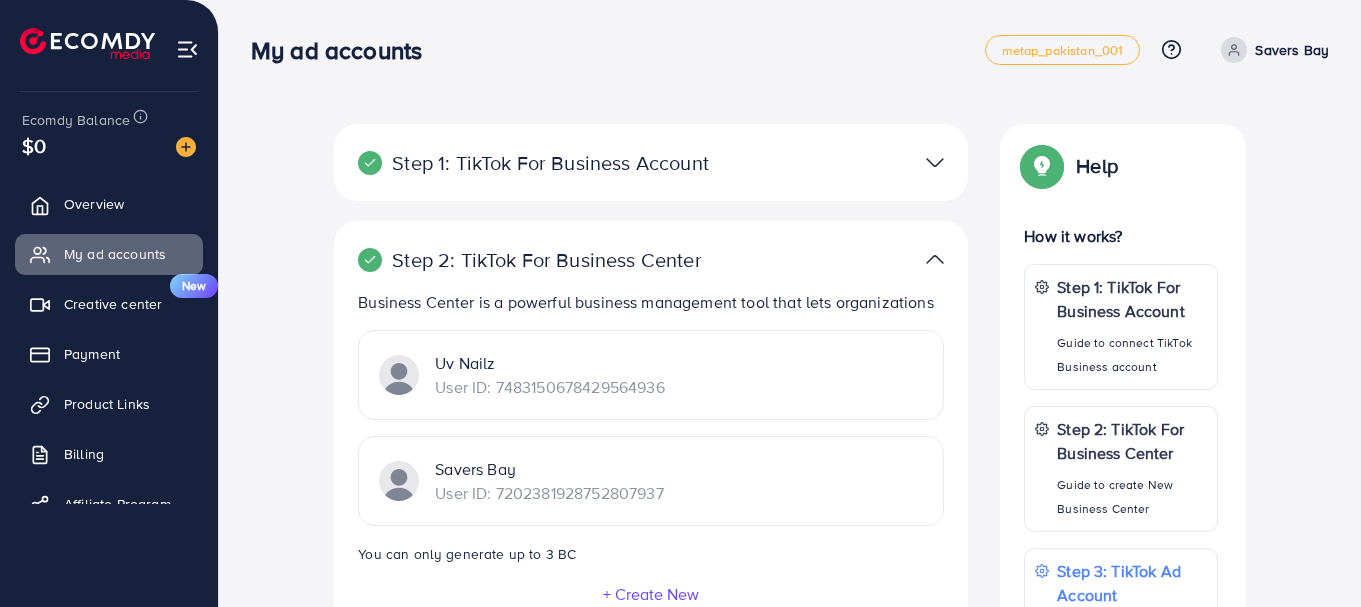 click at bounding box center (935, 259) 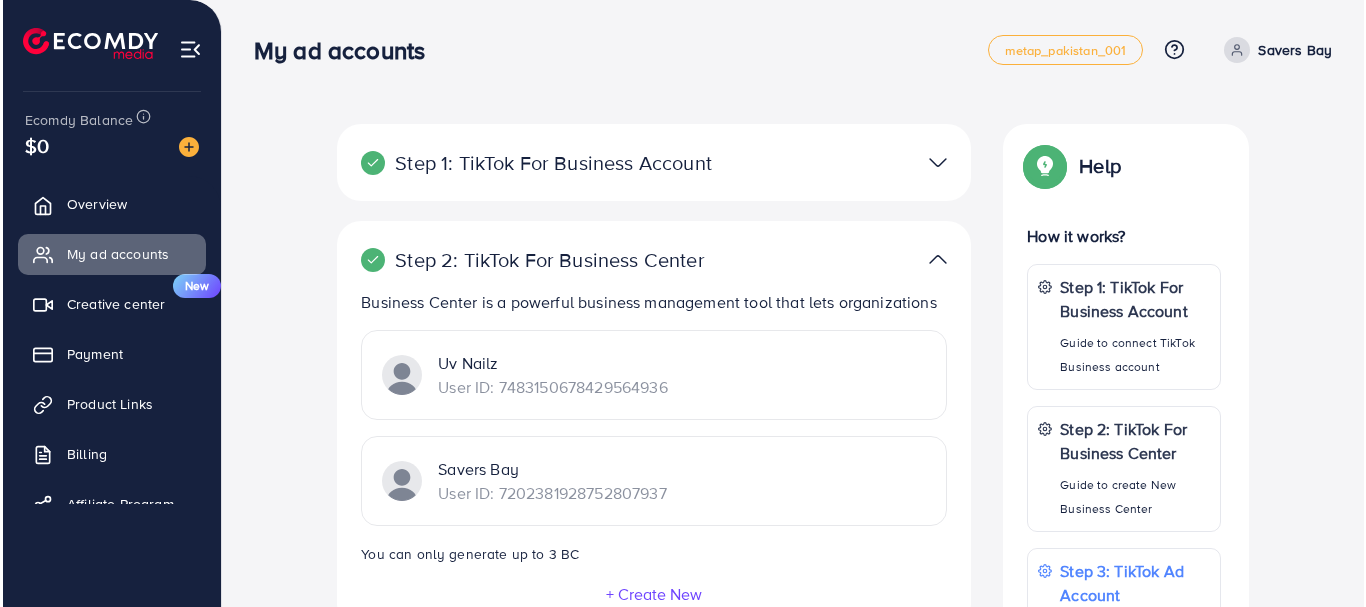 scroll, scrollTop: 200, scrollLeft: 0, axis: vertical 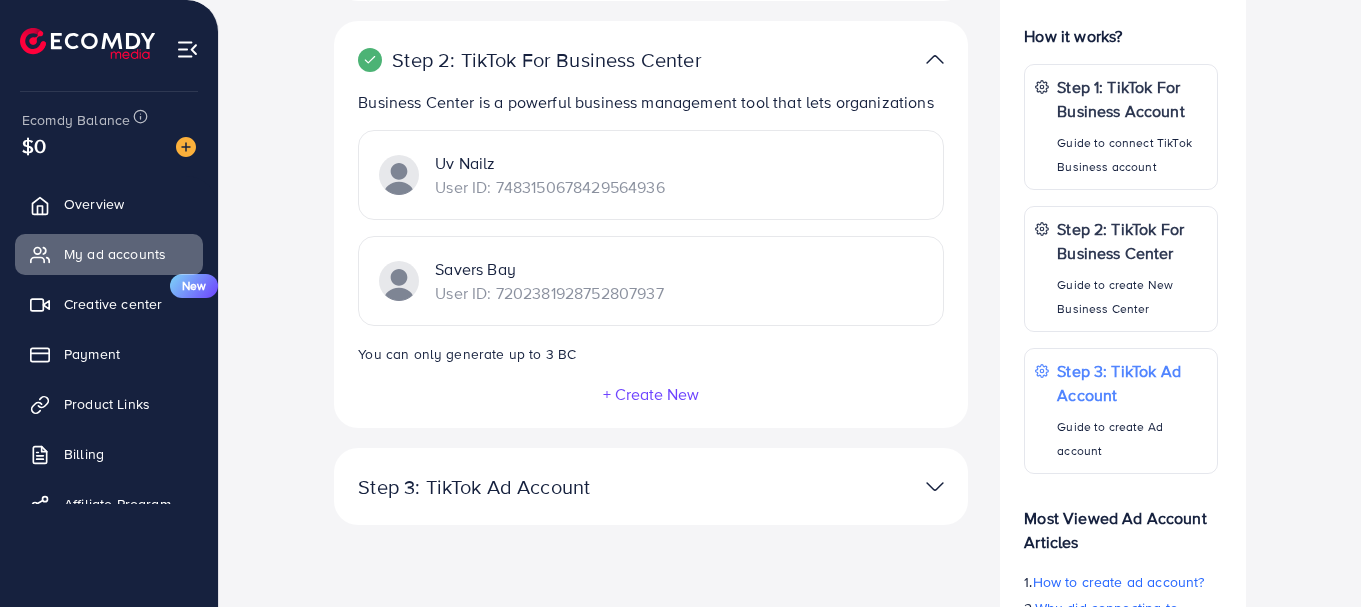 click on "+ Create New" at bounding box center (651, 394) 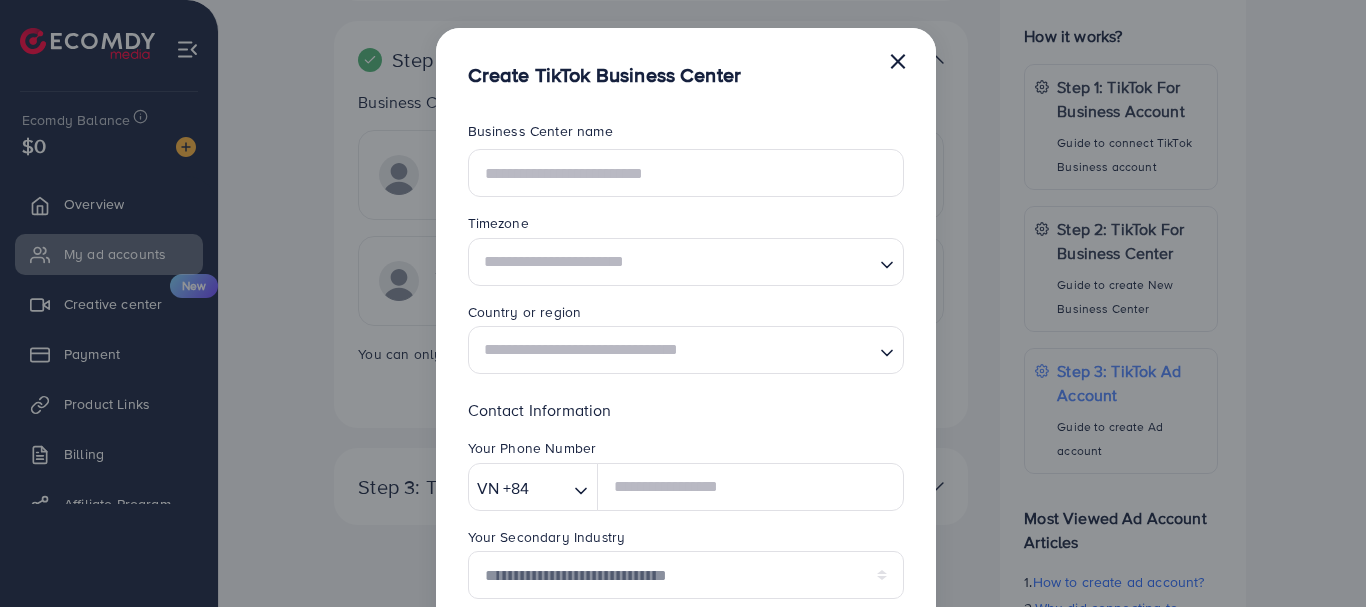 scroll, scrollTop: 0, scrollLeft: 0, axis: both 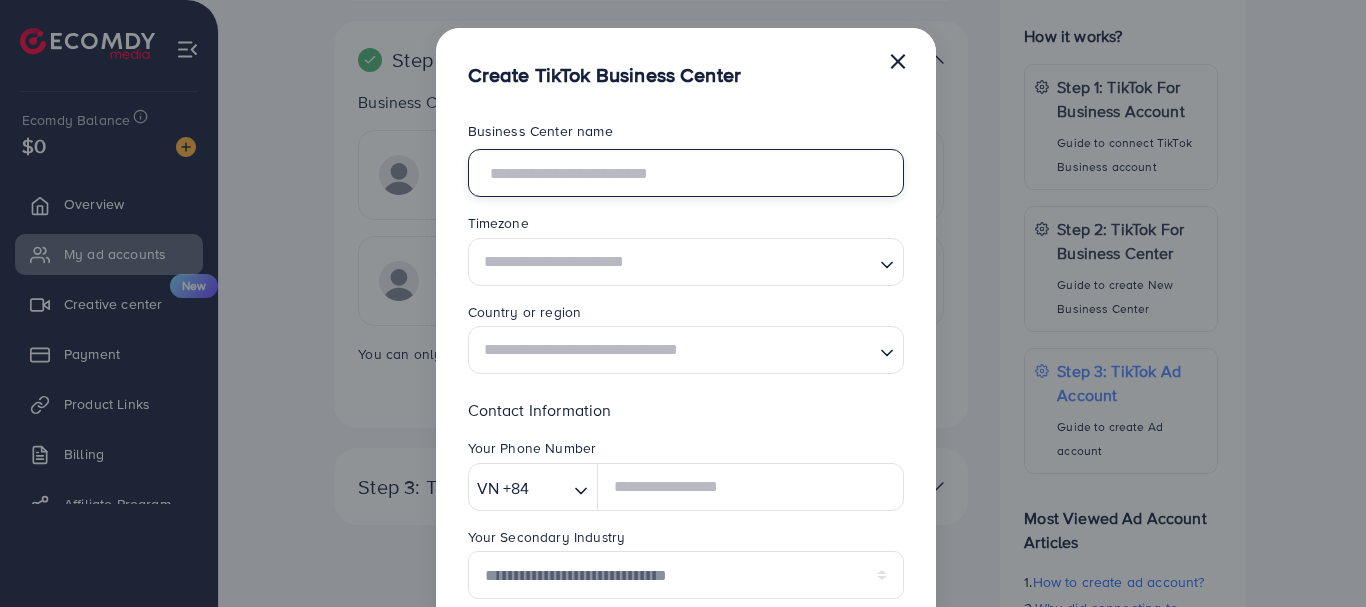click at bounding box center [686, 173] 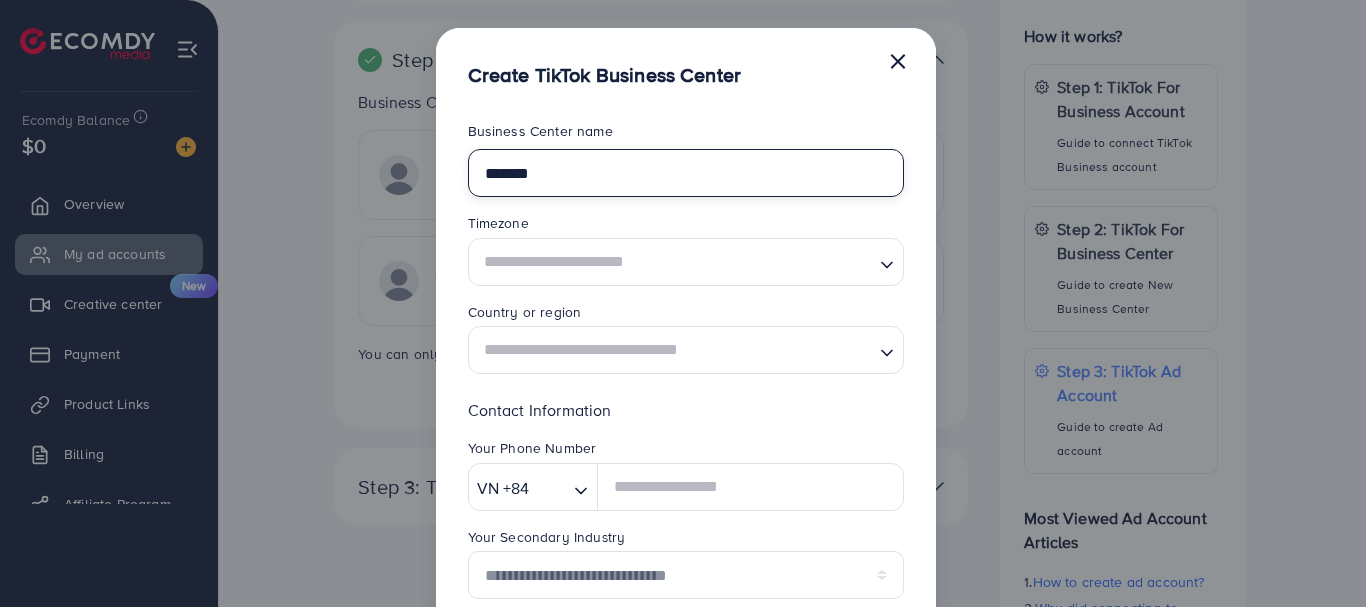 type on "*******" 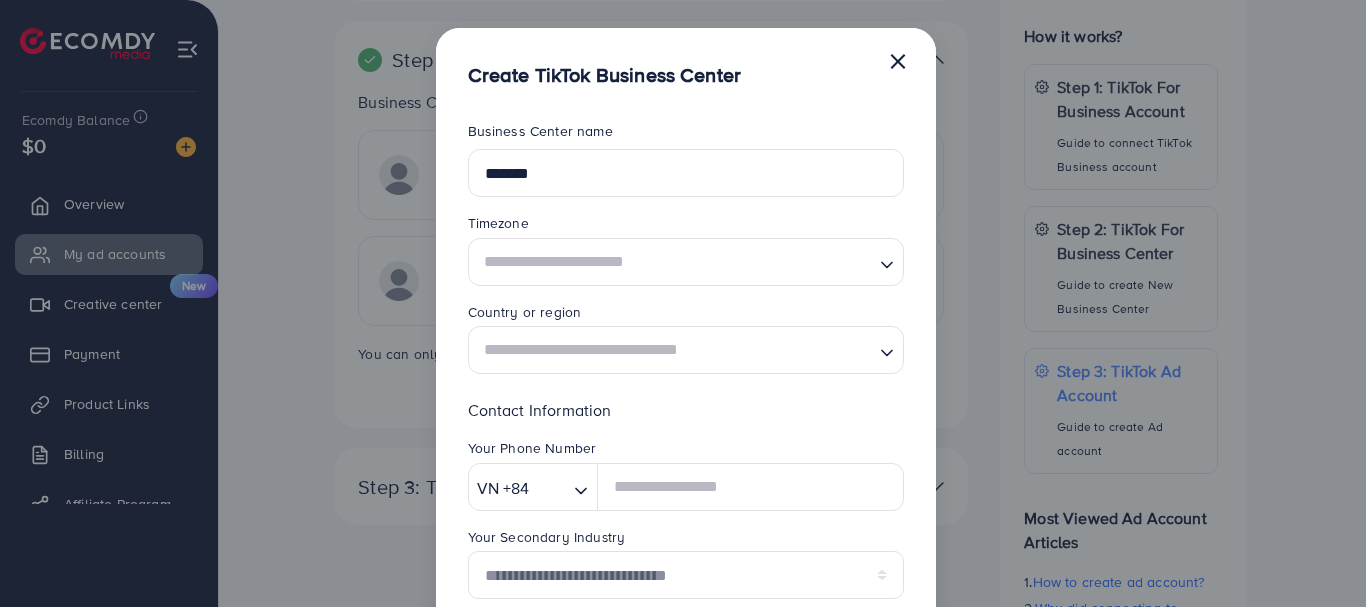click at bounding box center (674, 261) 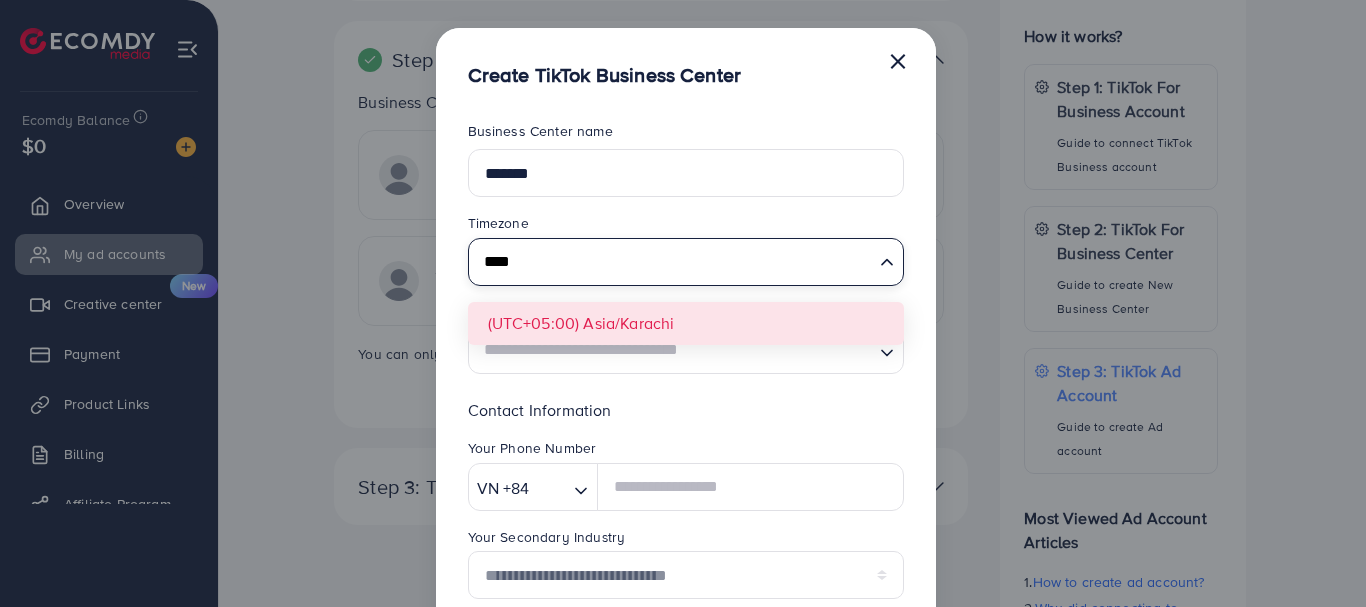 type on "****" 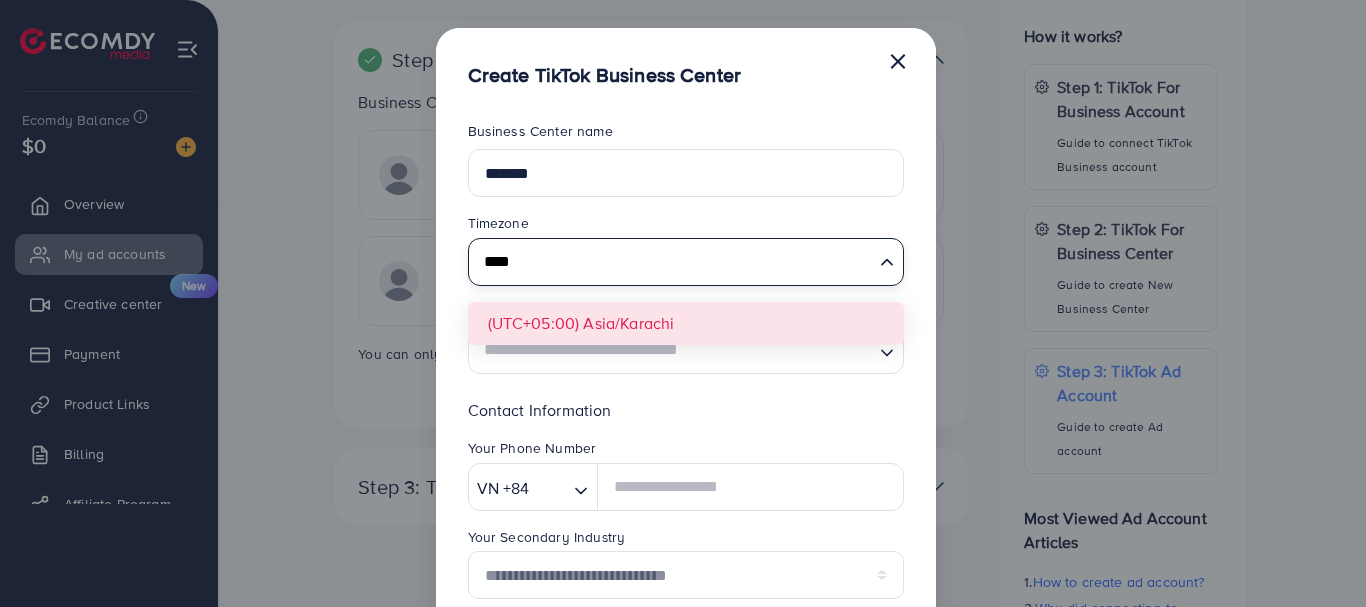 type 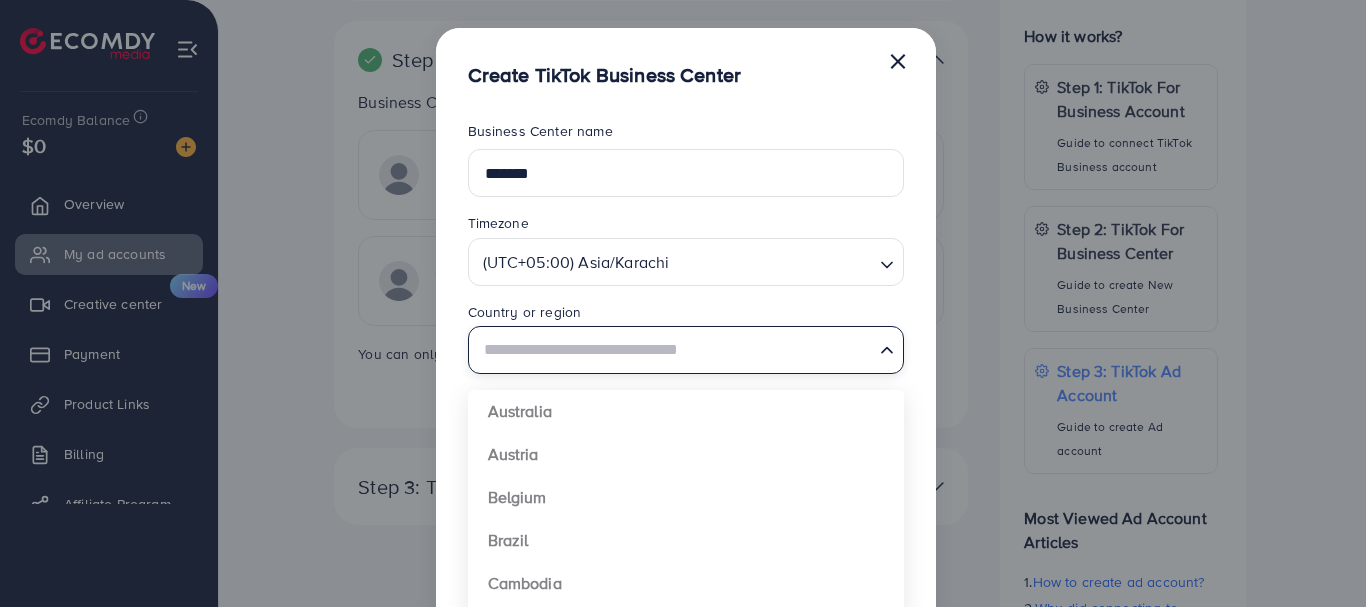 click on "Loading..." at bounding box center (686, 350) 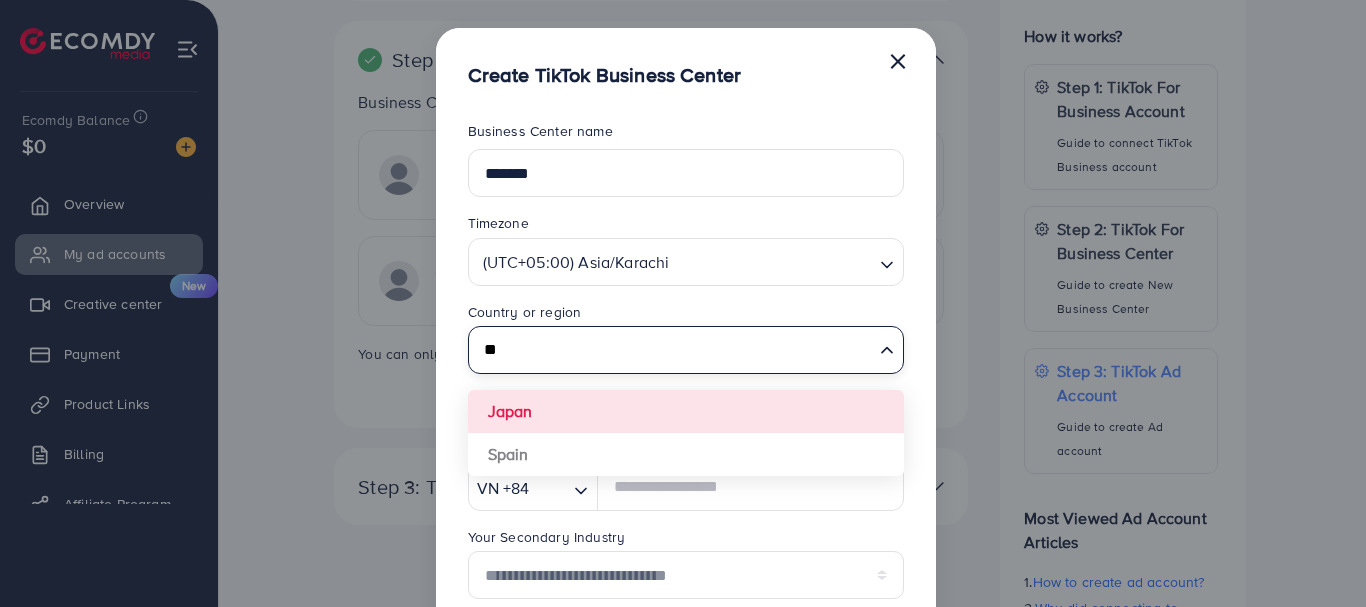 type on "*" 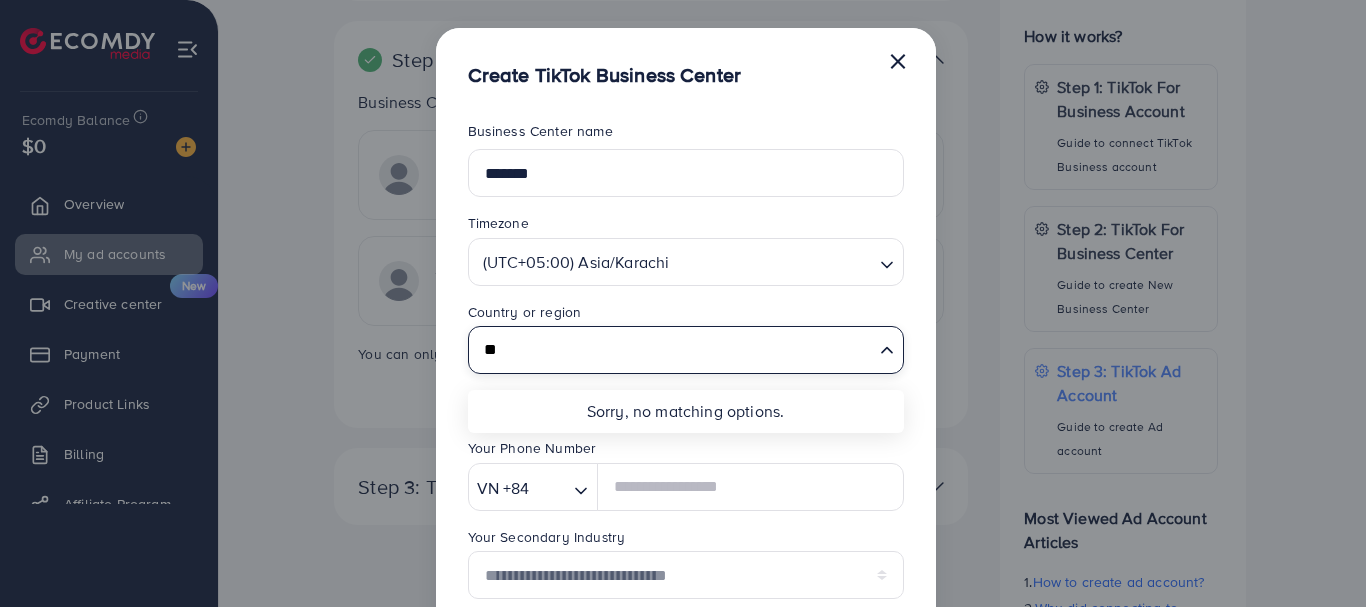type on "*" 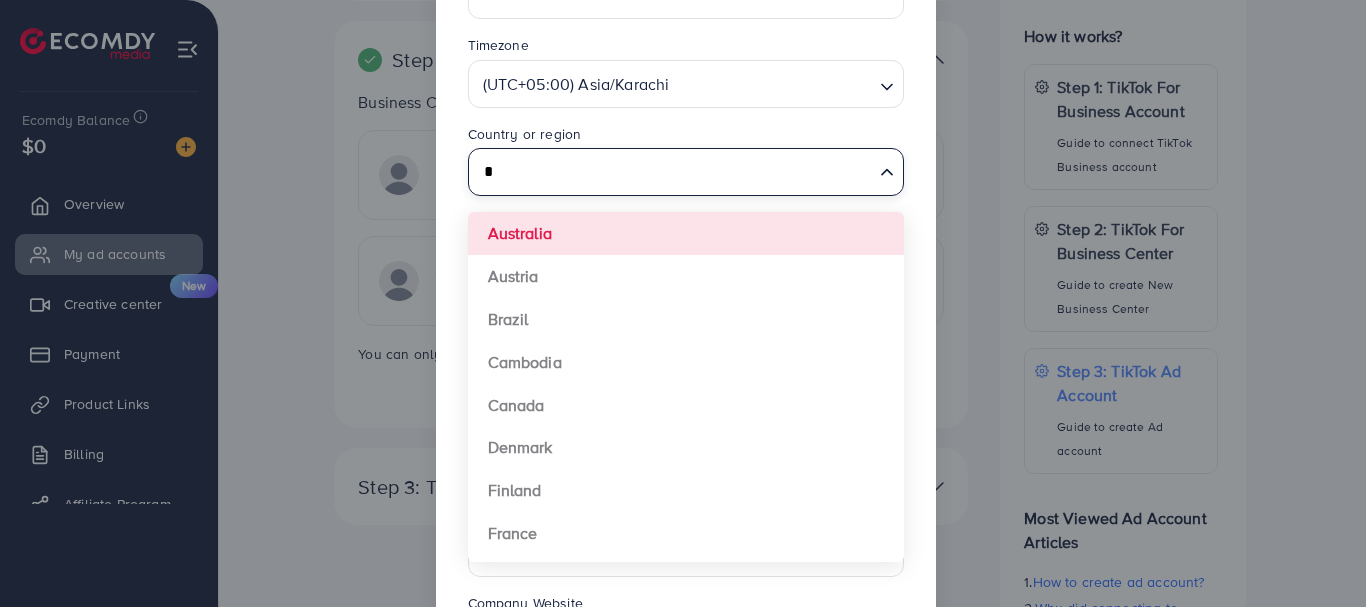 scroll, scrollTop: 377, scrollLeft: 0, axis: vertical 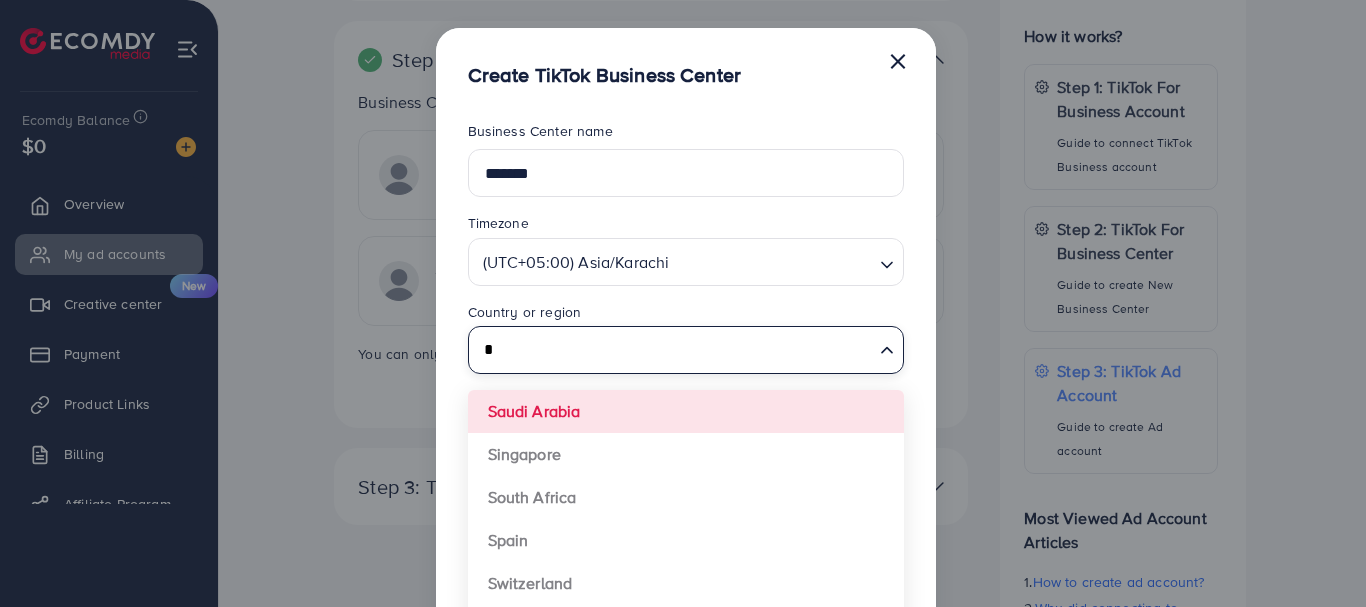 click on "*" at bounding box center [674, 350] 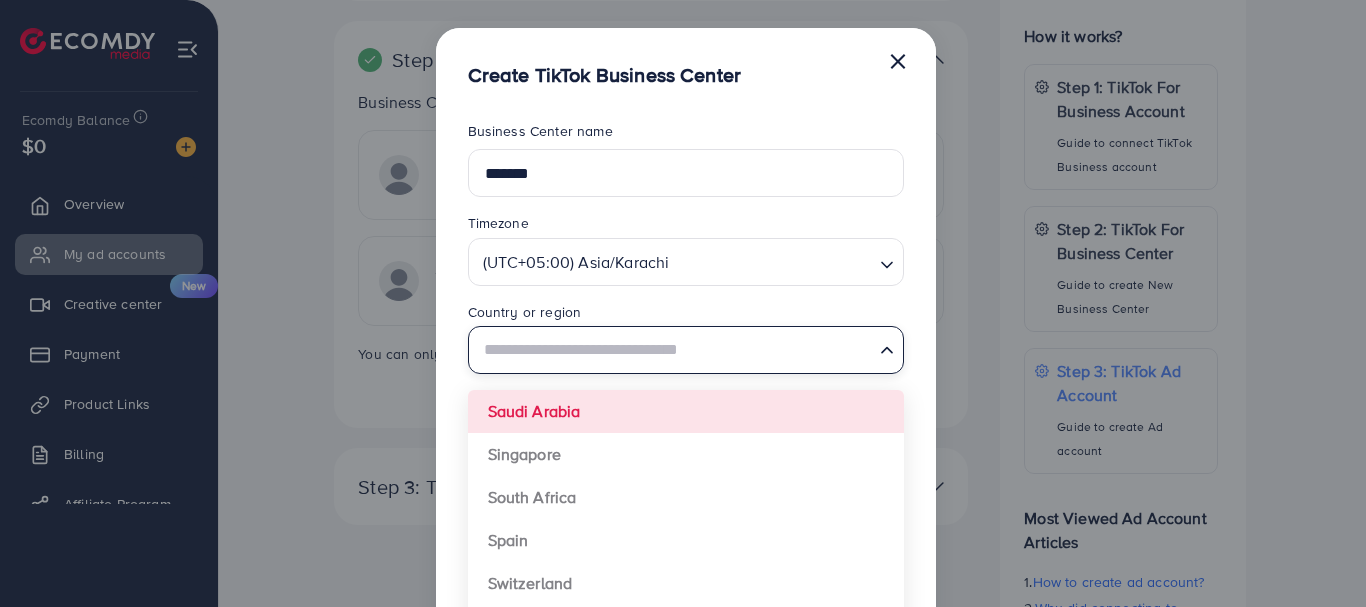 scroll, scrollTop: 0, scrollLeft: 0, axis: both 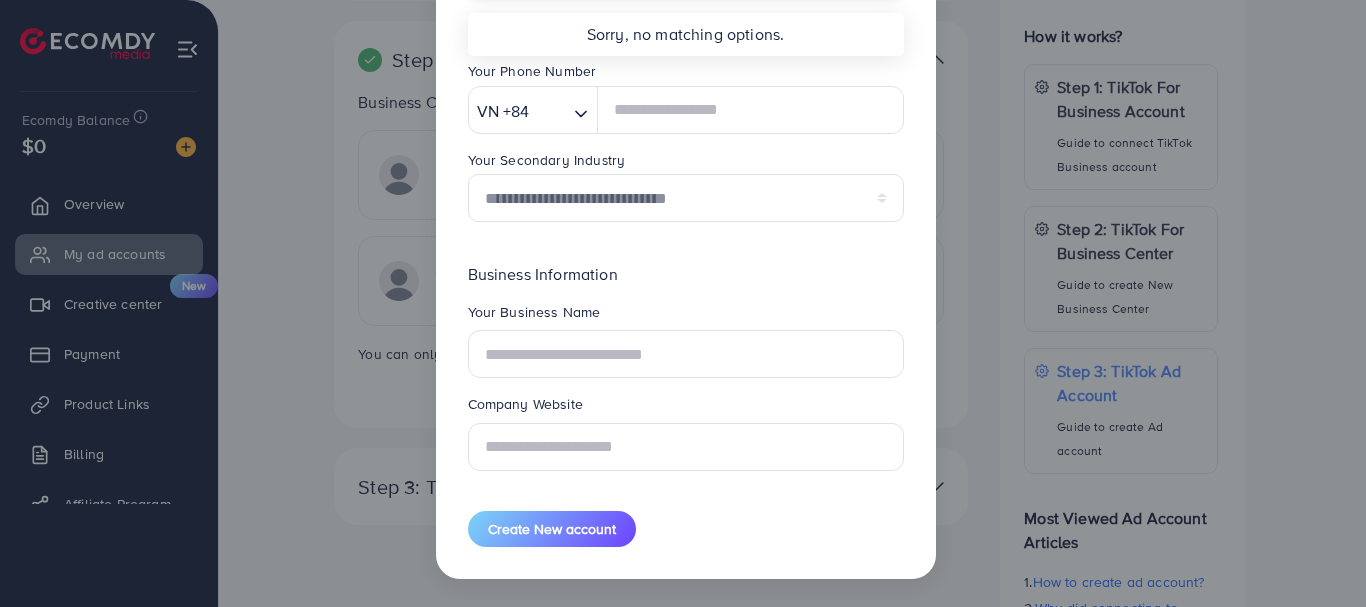 type on "********" 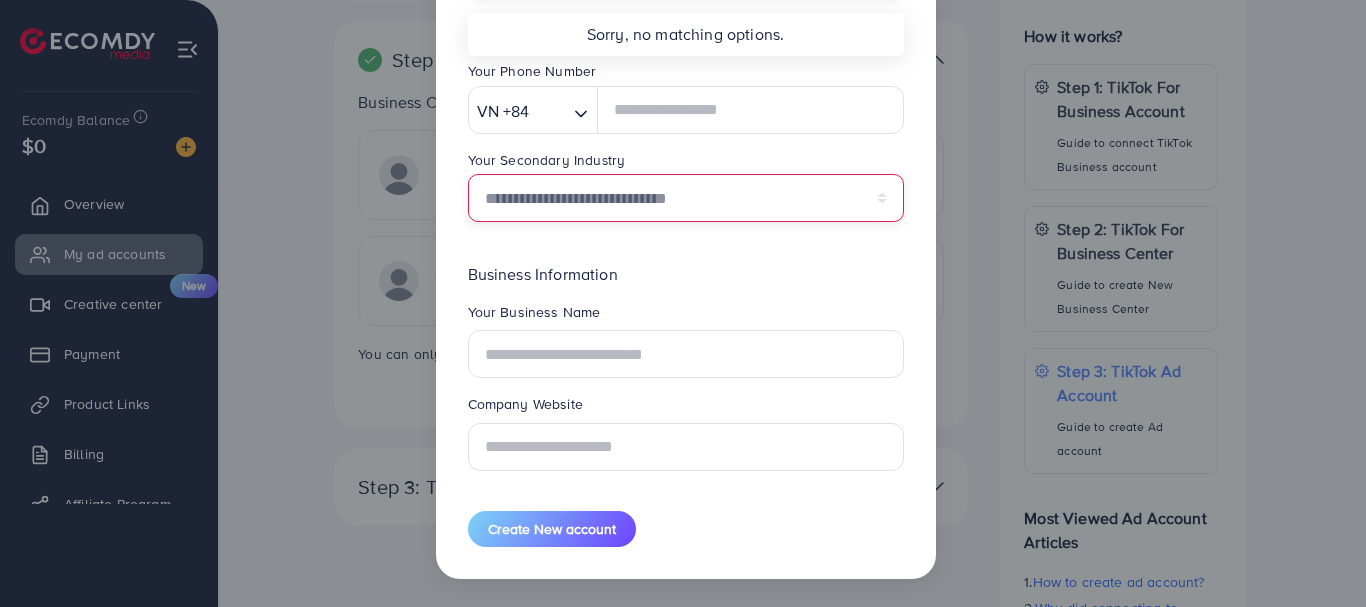 click on "**********" at bounding box center [686, 198] 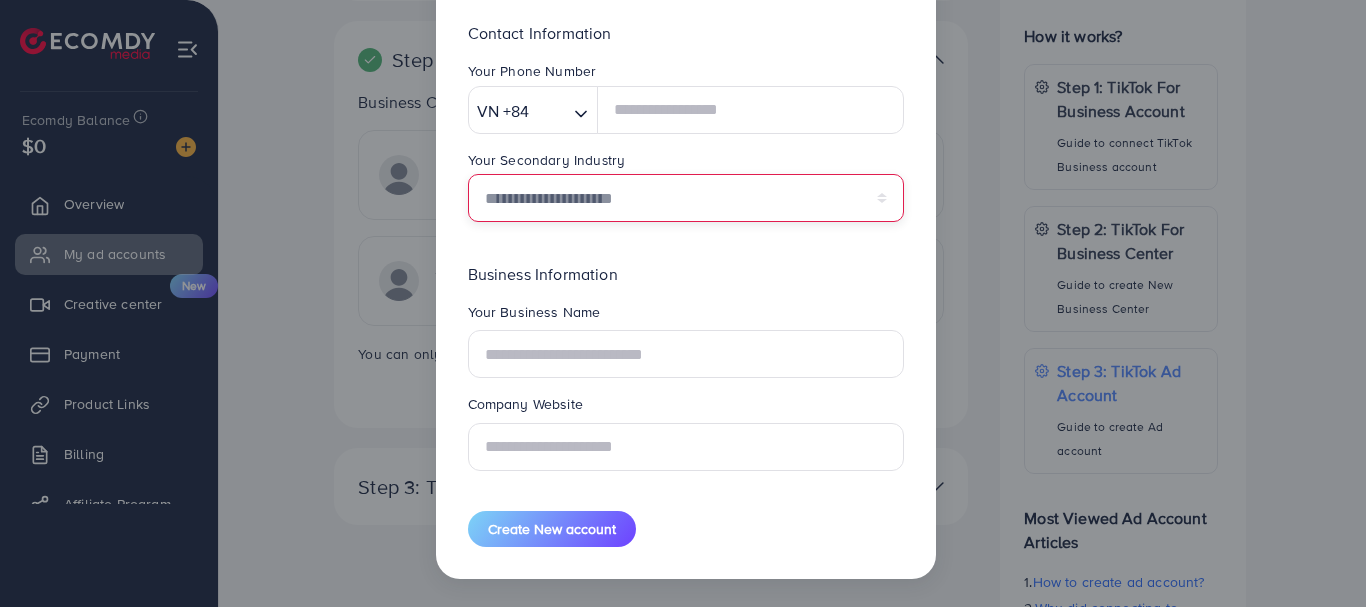 click on "**********" at bounding box center [686, 198] 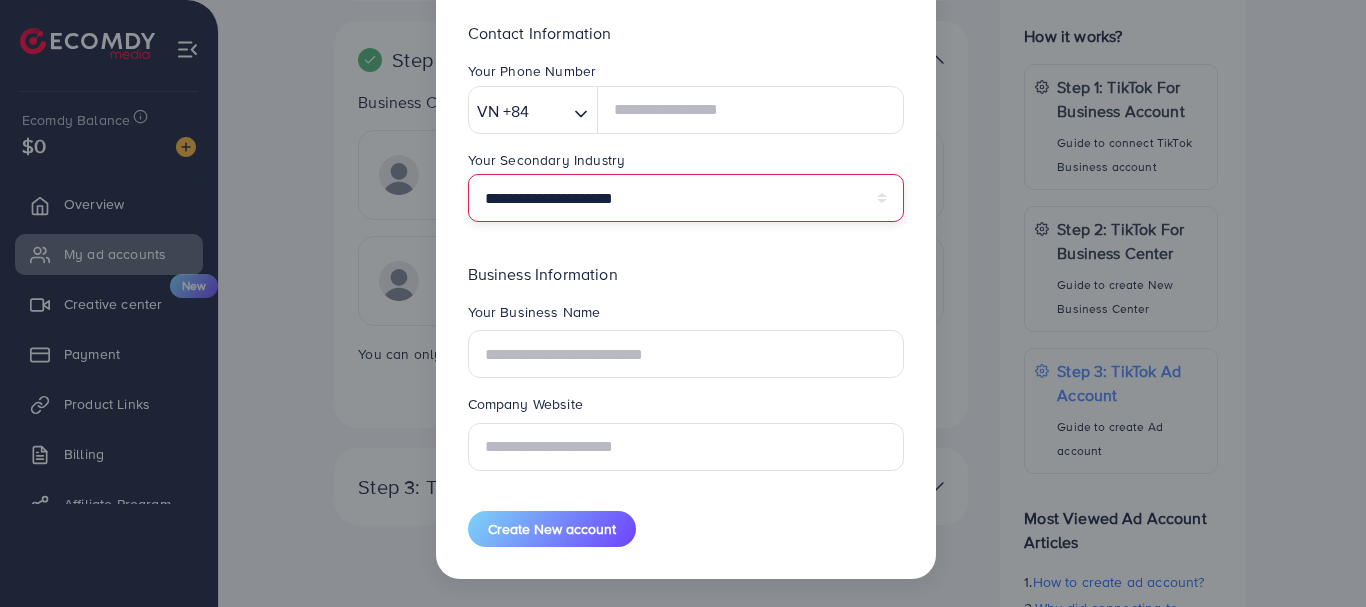 click on "**********" at bounding box center (686, 198) 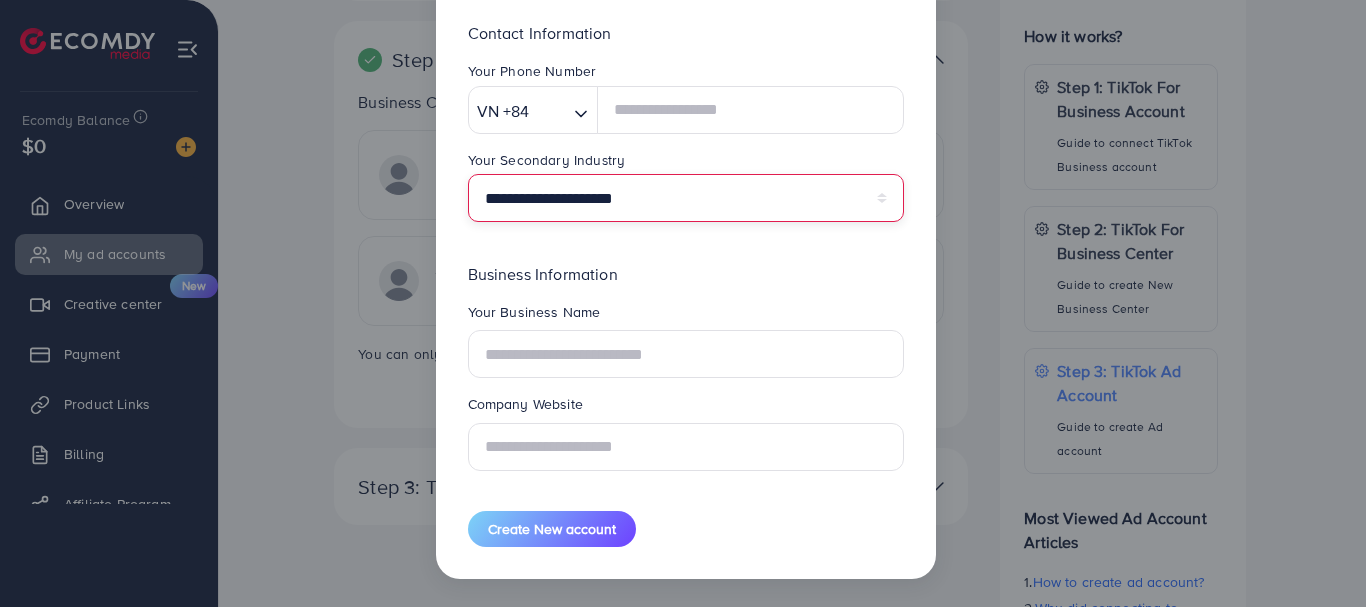 select on "******" 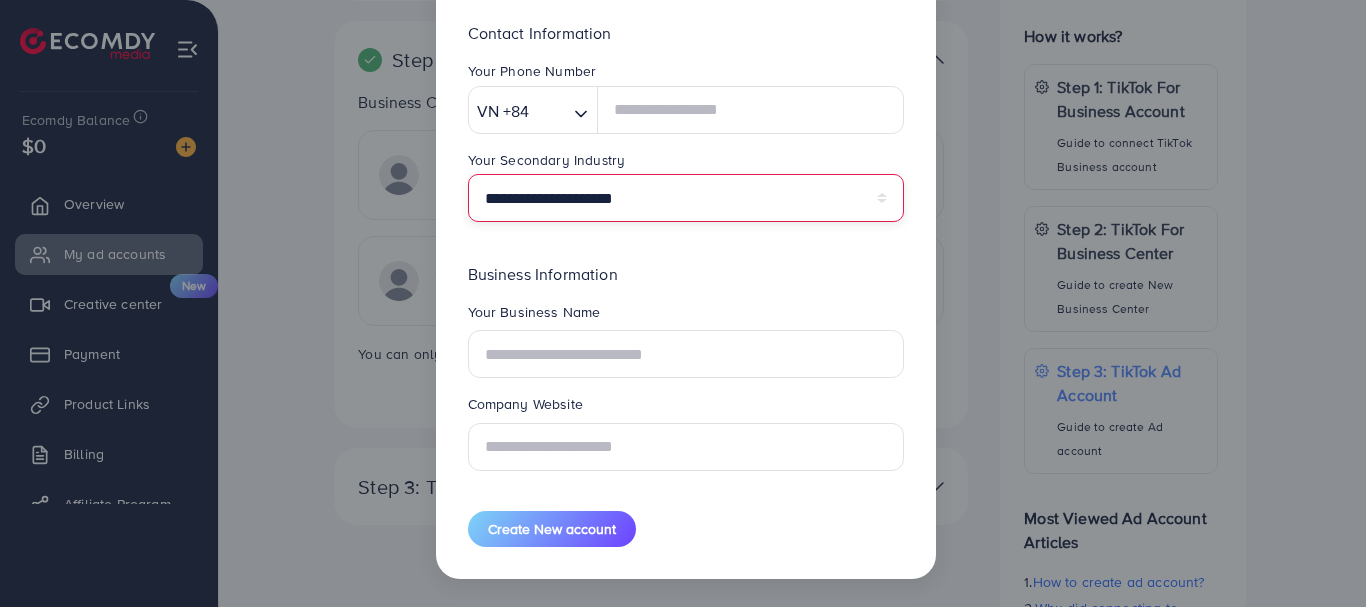 click on "**********" at bounding box center [686, 198] 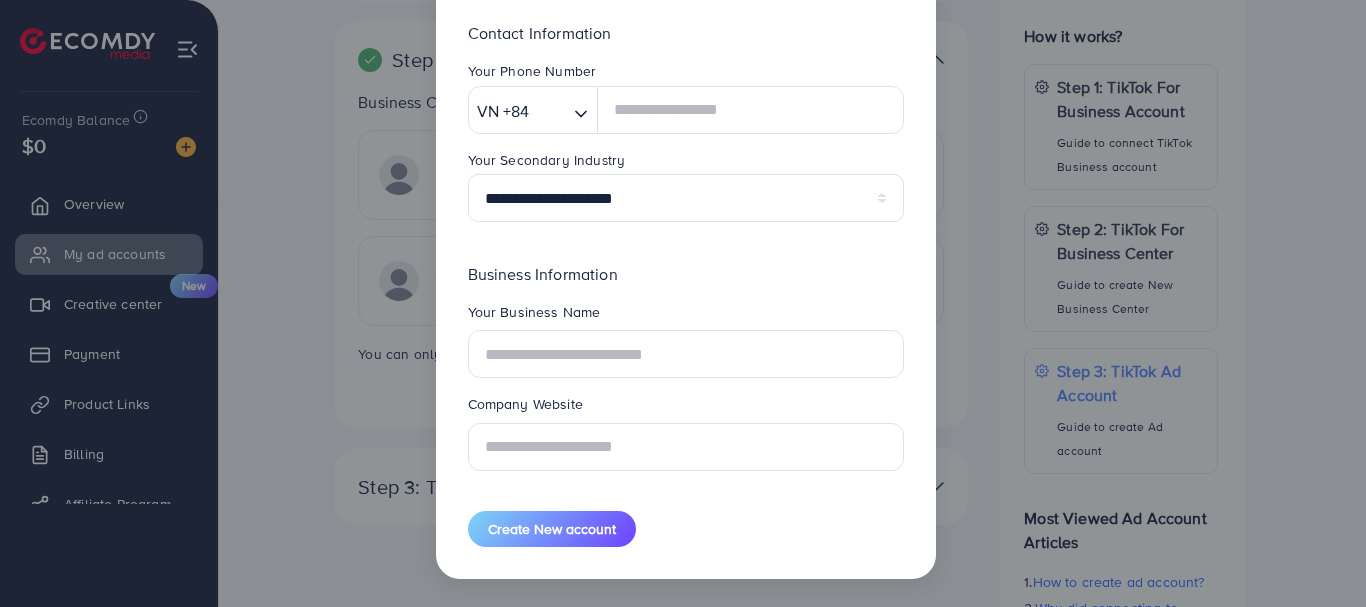click on "Business Information  Your Business Name Company Website" at bounding box center (686, 374) 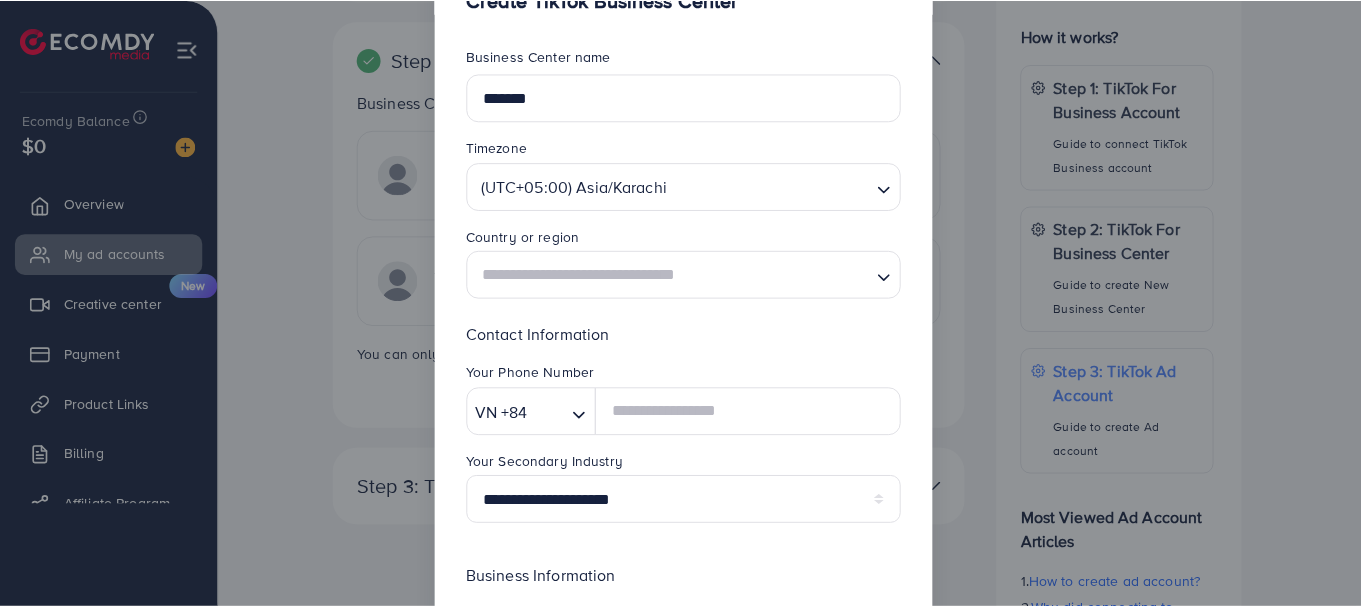 scroll, scrollTop: 0, scrollLeft: 0, axis: both 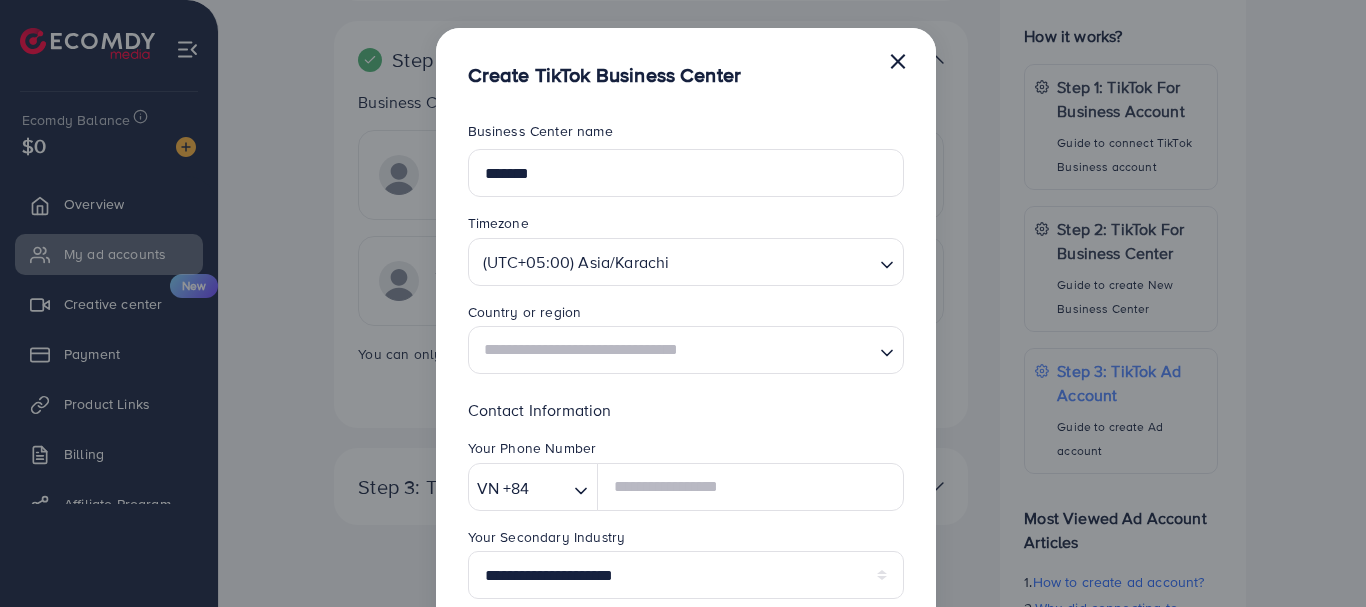click on "×" at bounding box center (898, 60) 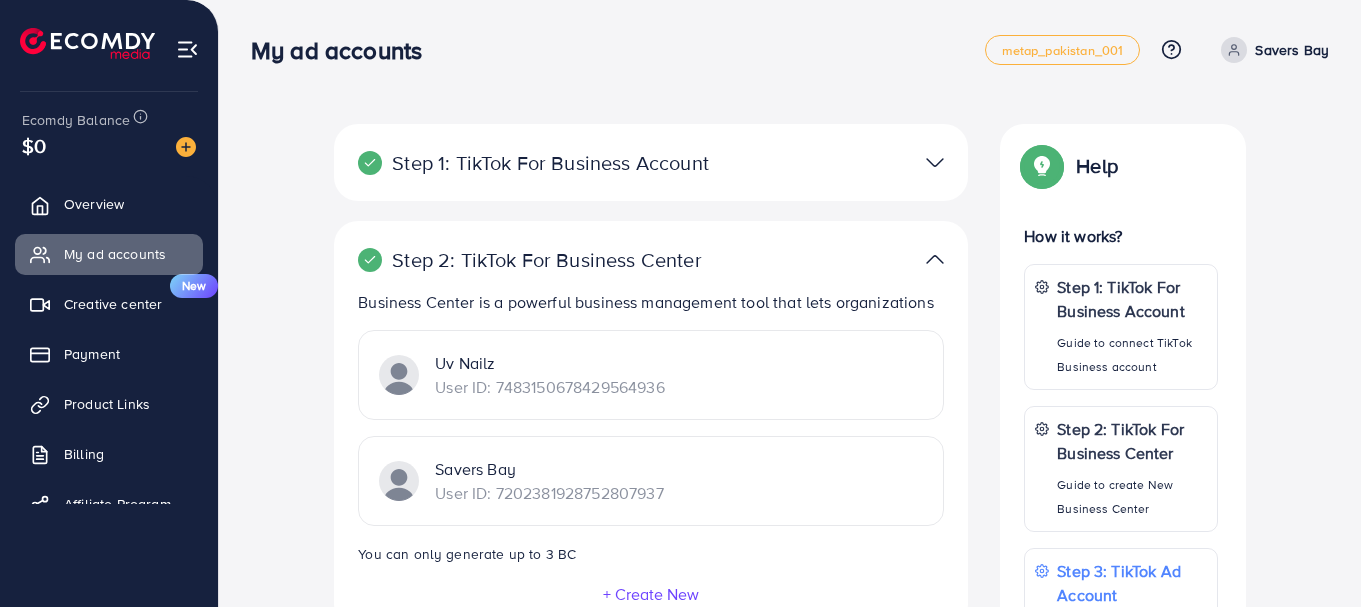 scroll, scrollTop: 200, scrollLeft: 0, axis: vertical 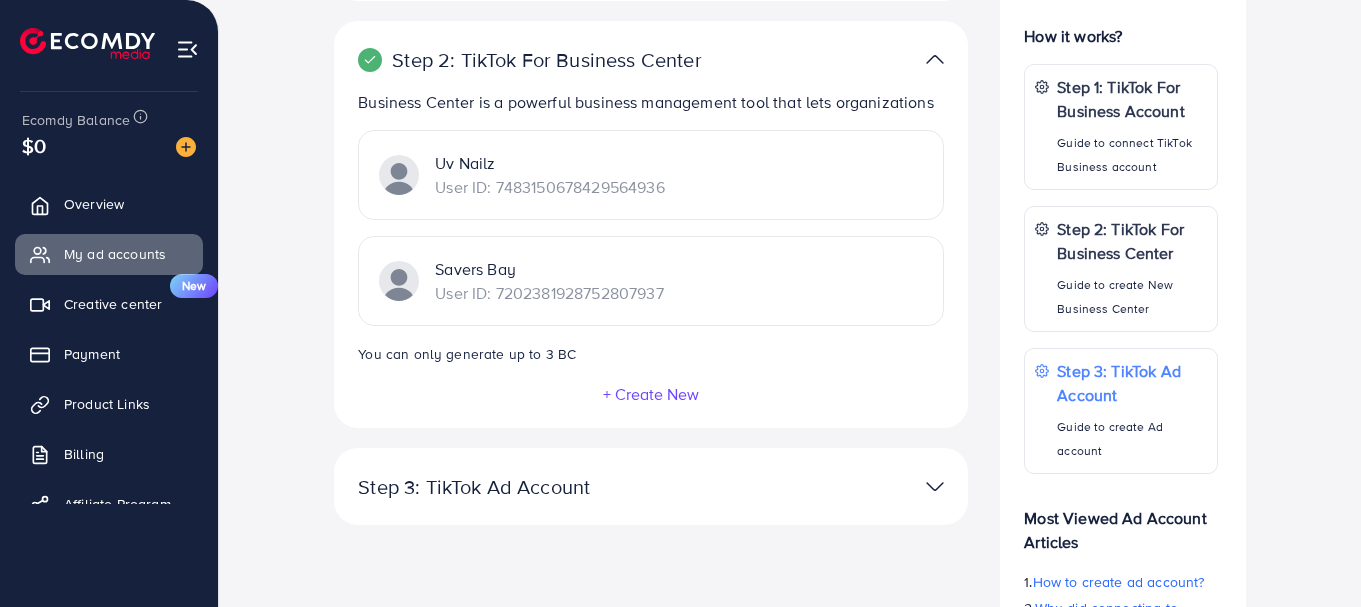 click on "User ID: 7483150678429564936" at bounding box center [549, 187] 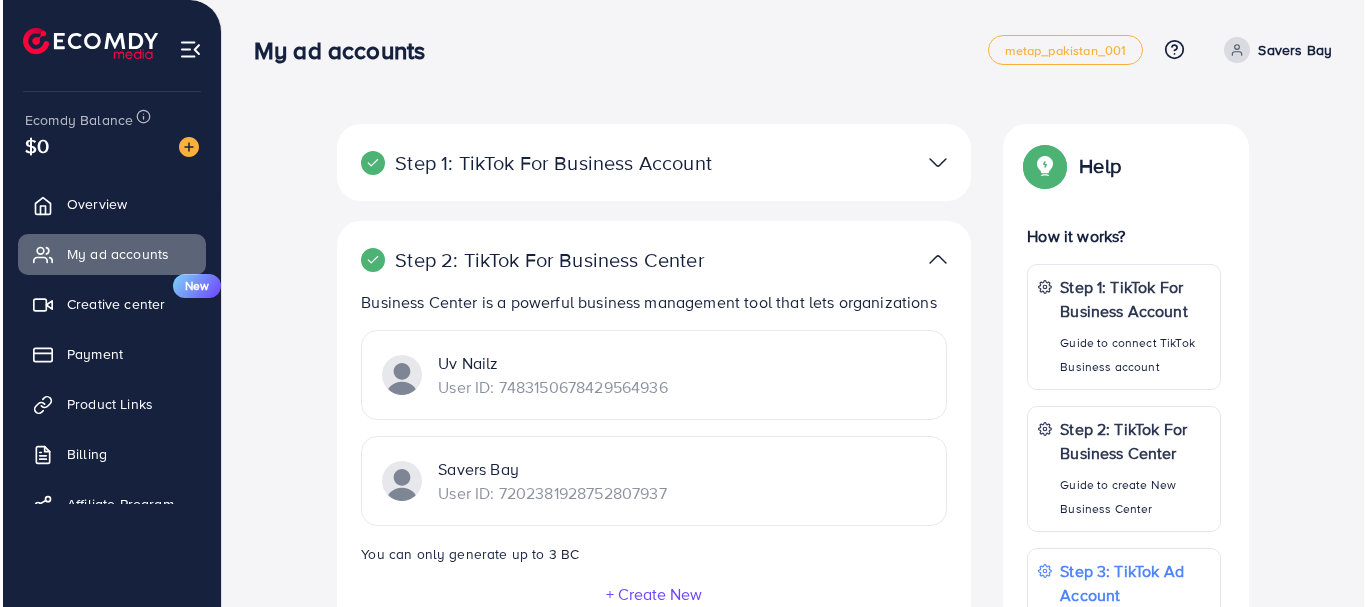 scroll, scrollTop: 200, scrollLeft: 0, axis: vertical 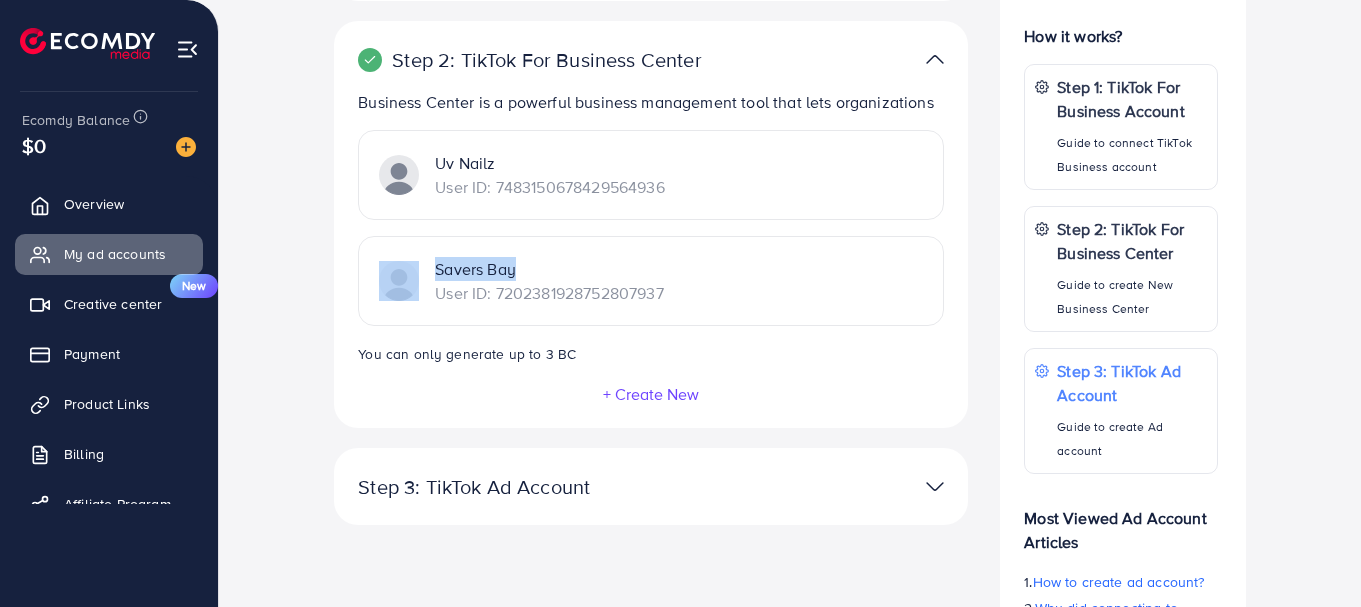 click on "Savers Bay   User ID: [NUMBER]" at bounding box center (521, 281) 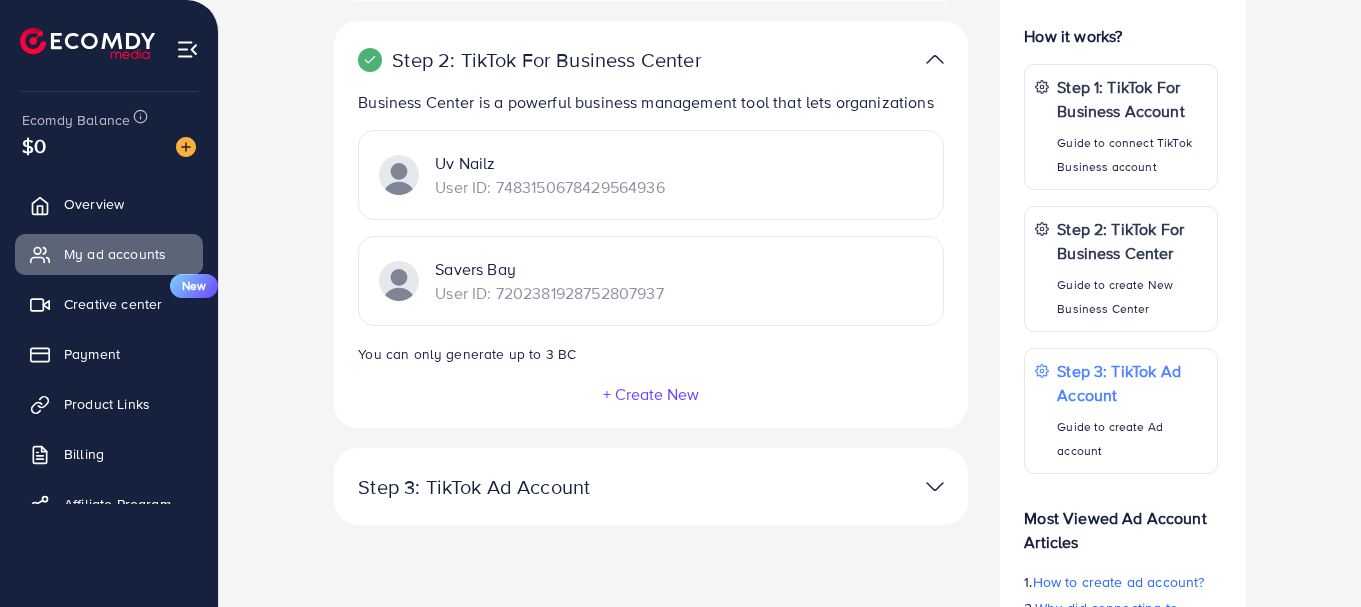 click on "Savers Bay" at bounding box center (549, 269) 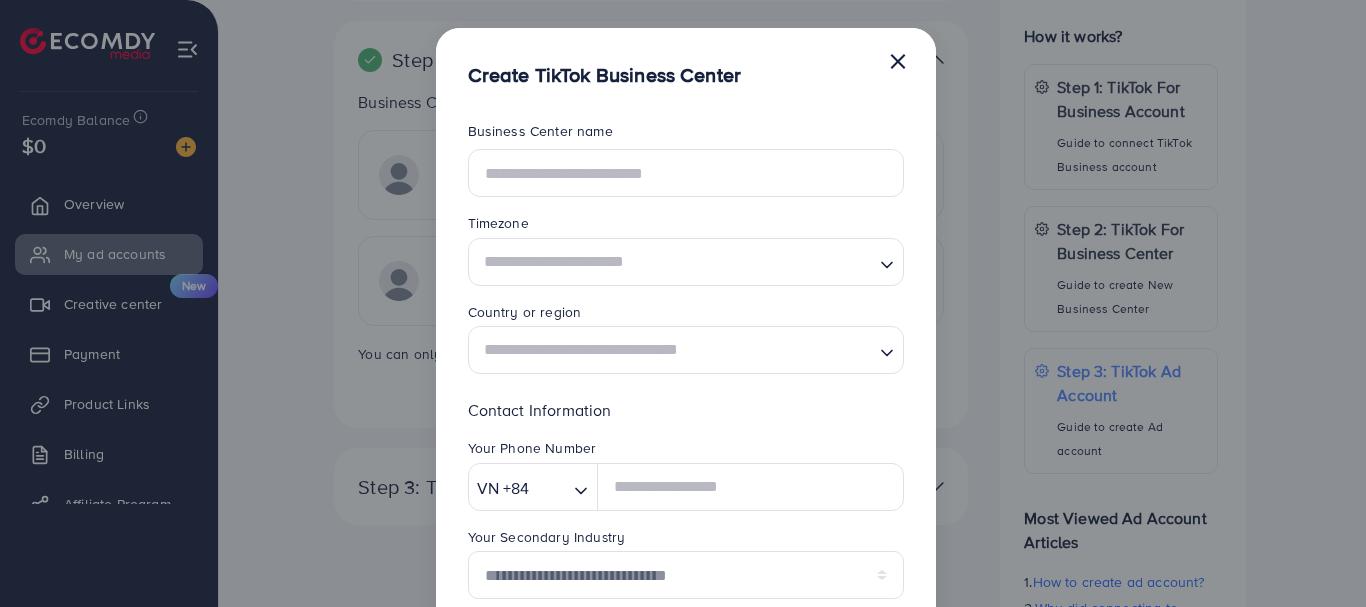 scroll, scrollTop: 0, scrollLeft: 0, axis: both 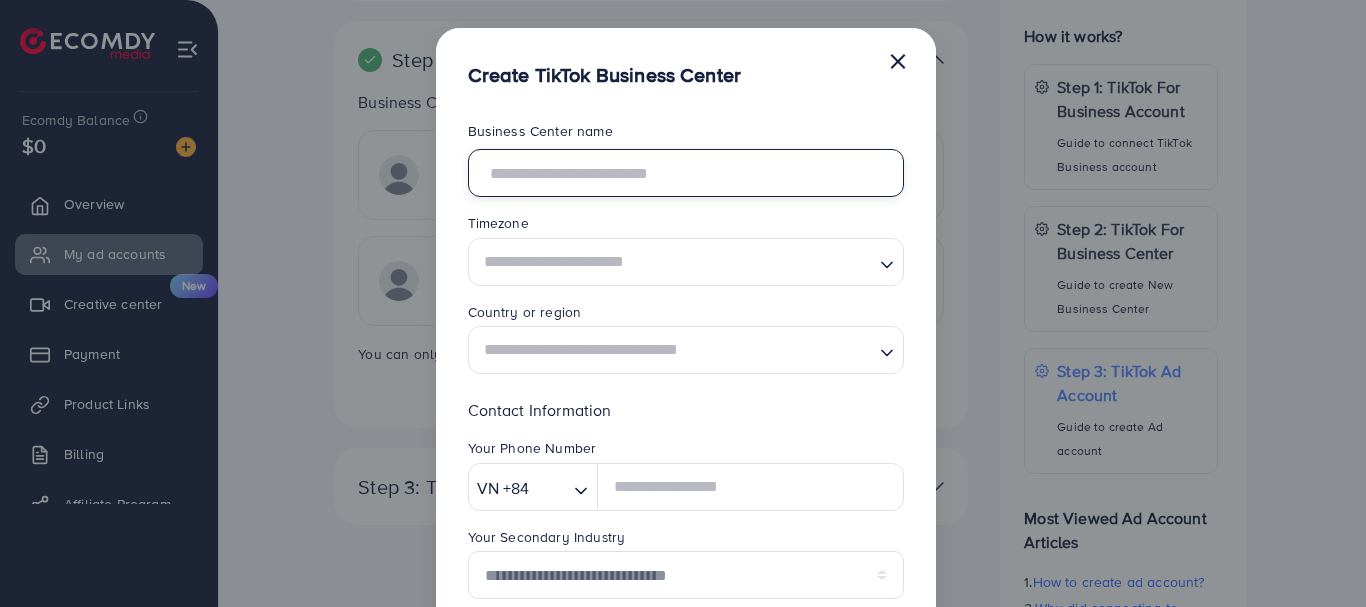 click at bounding box center (686, 173) 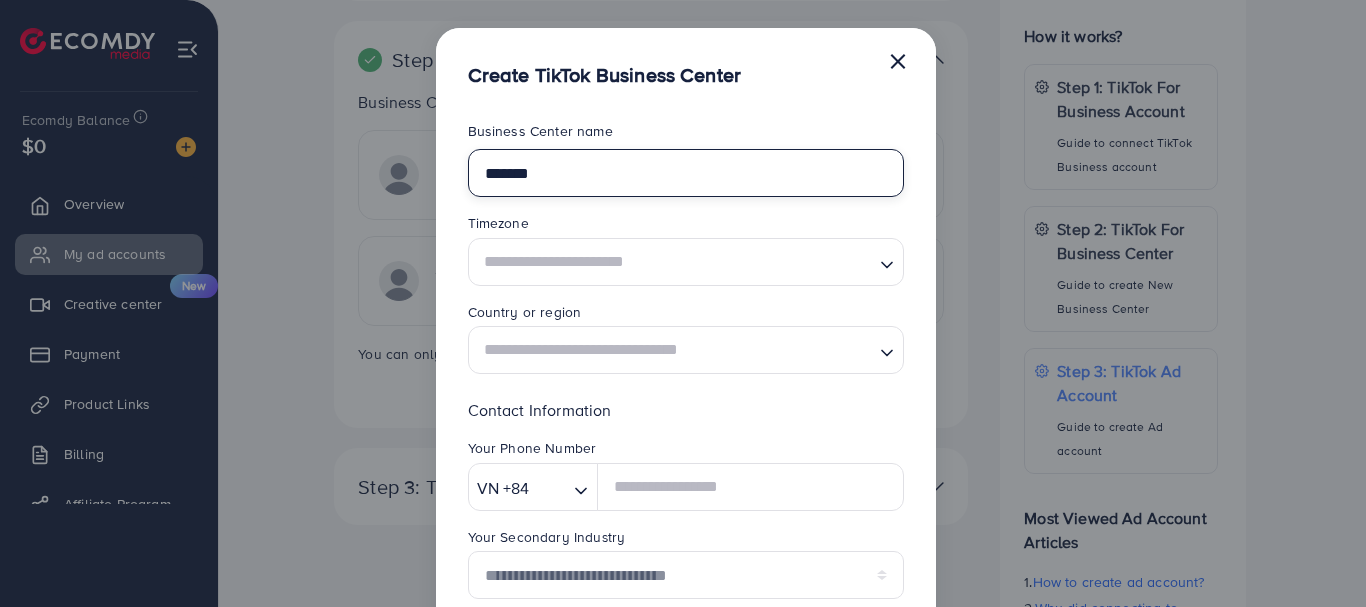 type on "*******" 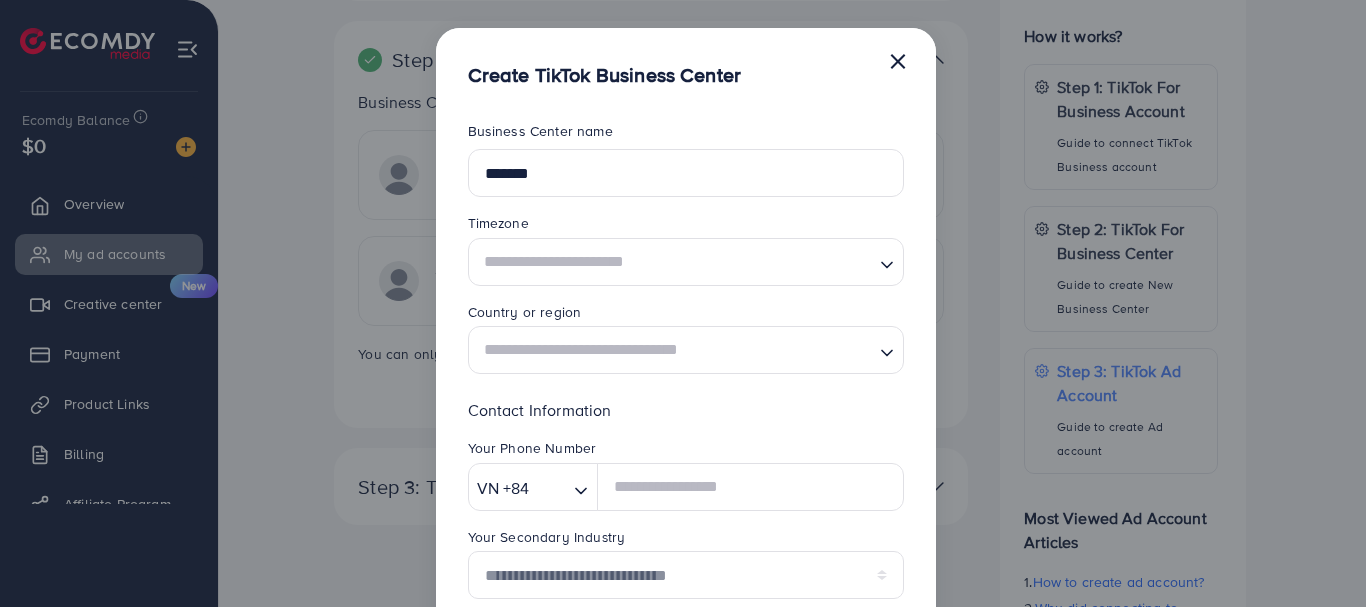 click at bounding box center [674, 350] 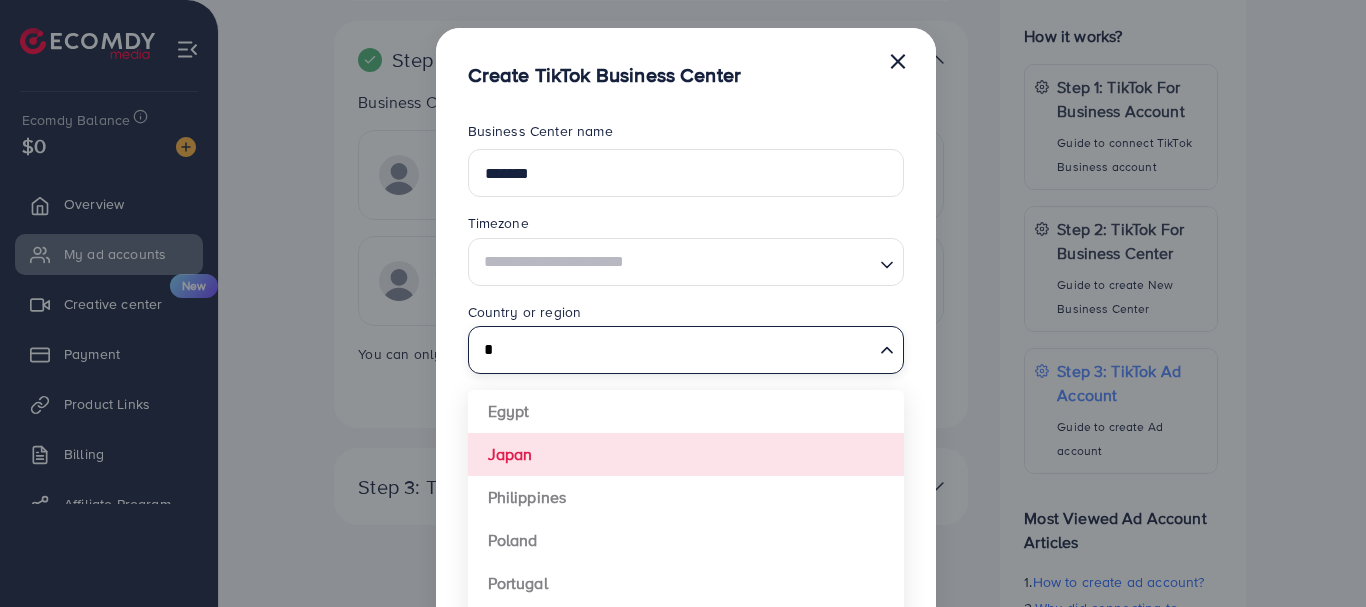 scroll, scrollTop: 377, scrollLeft: 0, axis: vertical 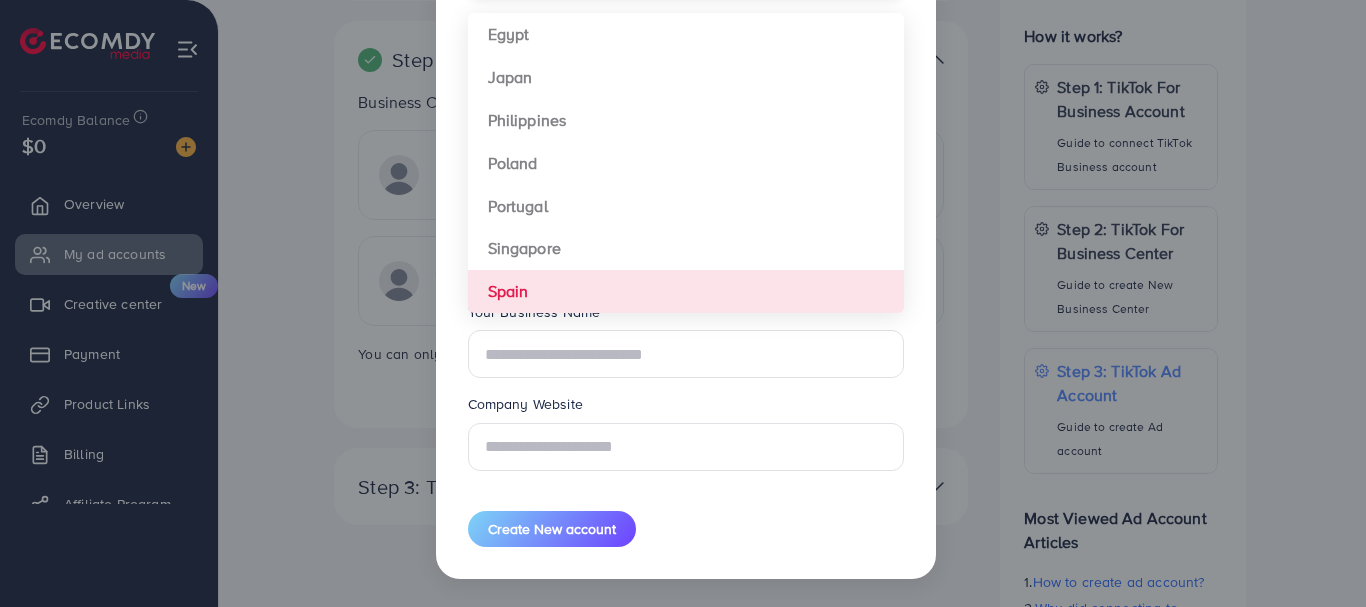 type on "*" 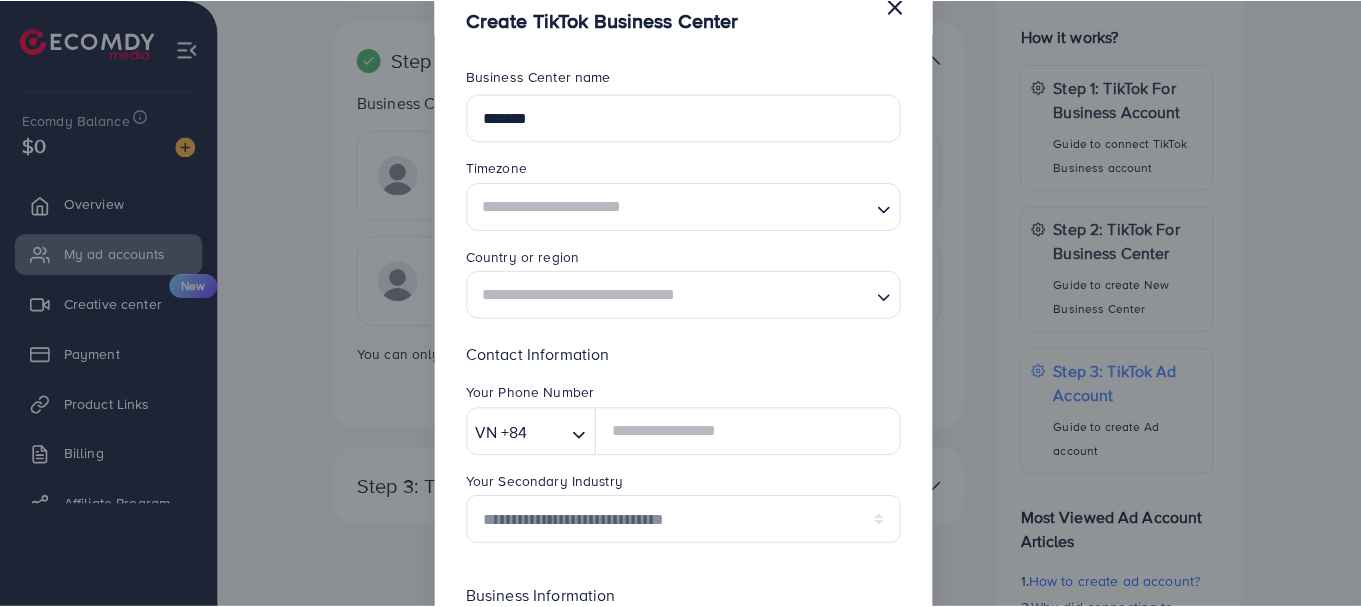 scroll, scrollTop: 0, scrollLeft: 0, axis: both 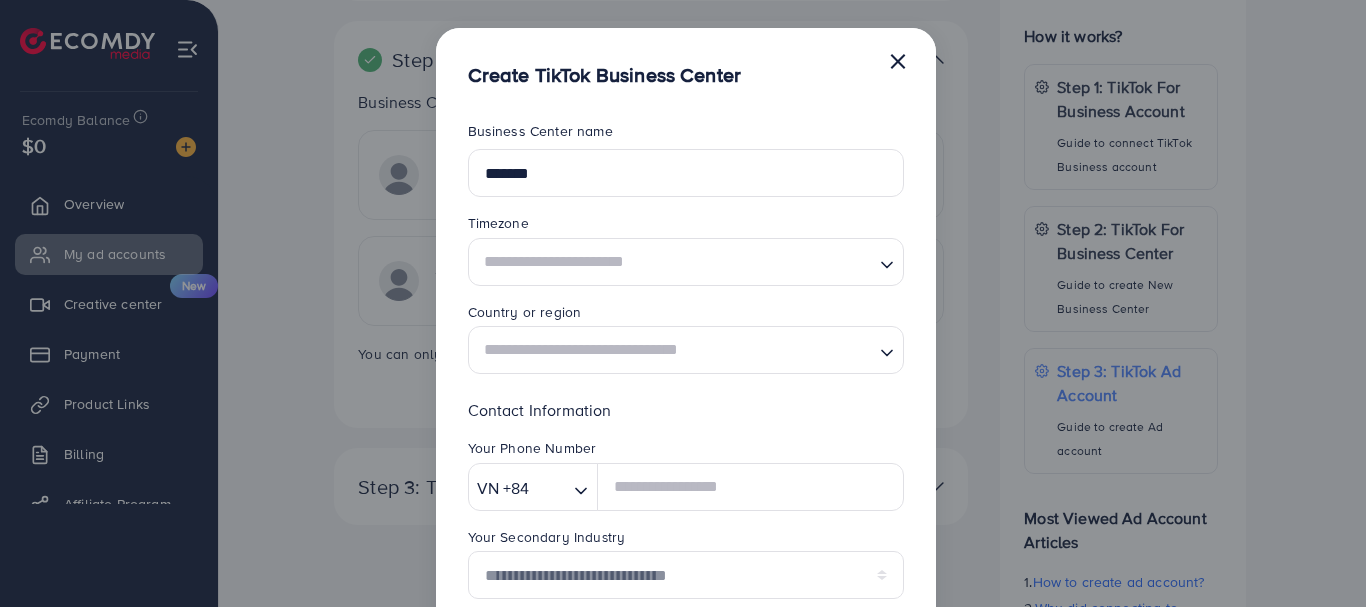 click on "×" at bounding box center (898, 60) 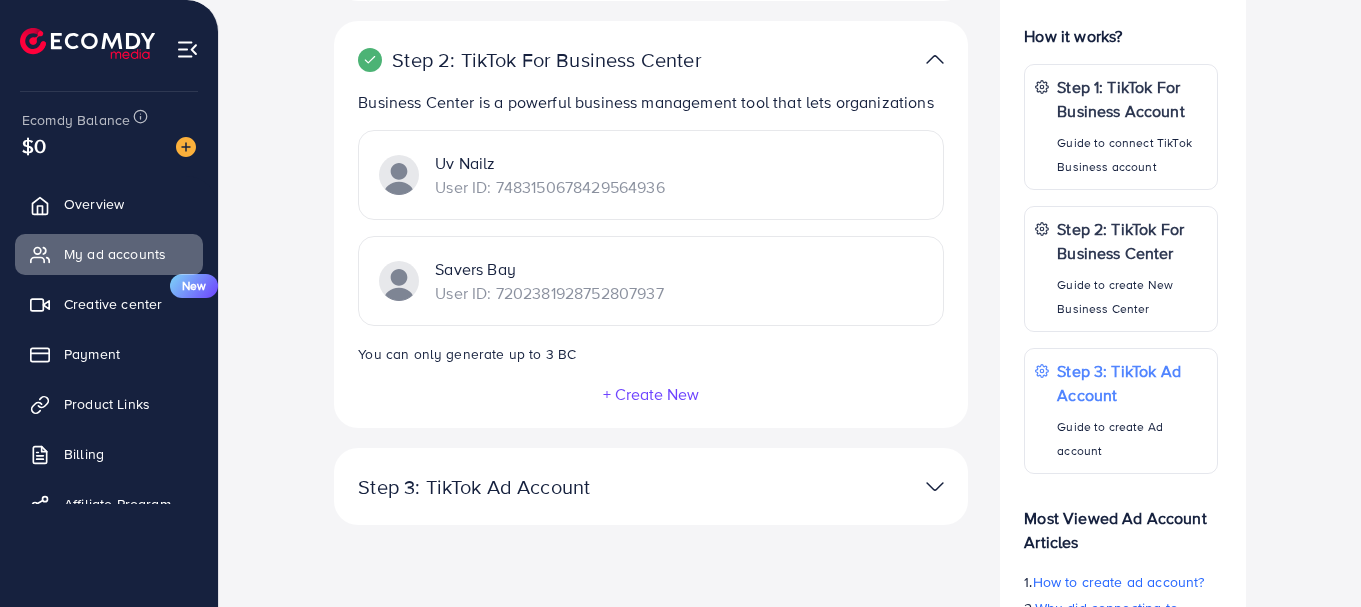scroll, scrollTop: 0, scrollLeft: 0, axis: both 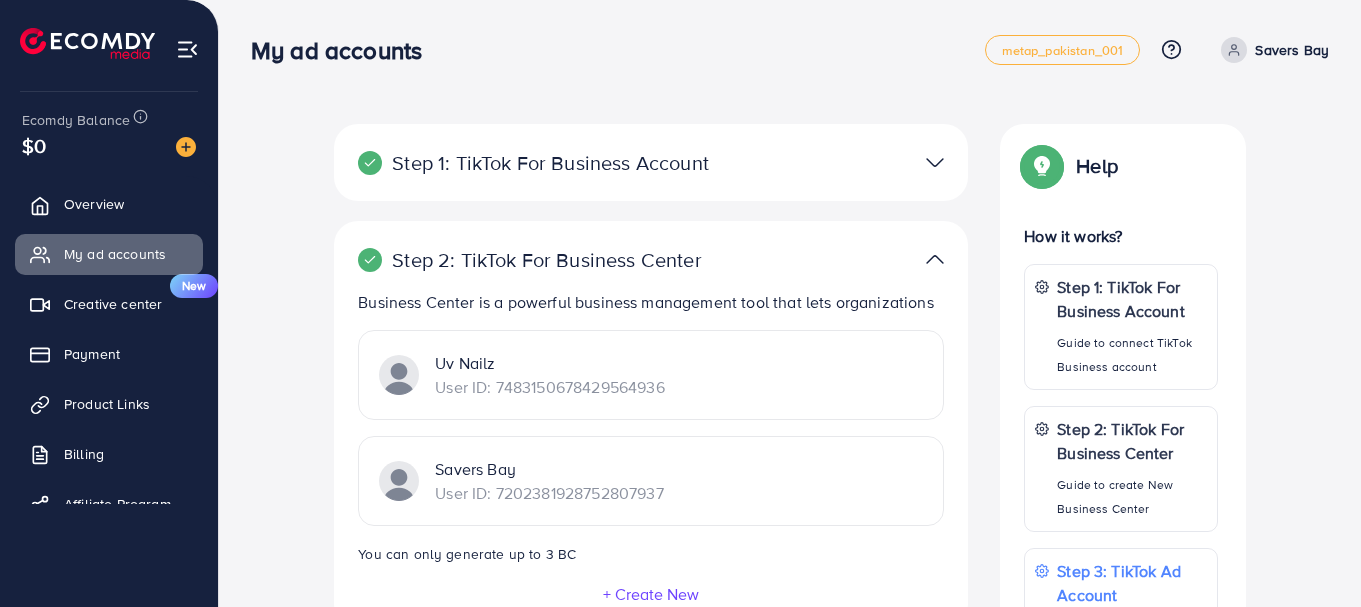 click at bounding box center (935, 162) 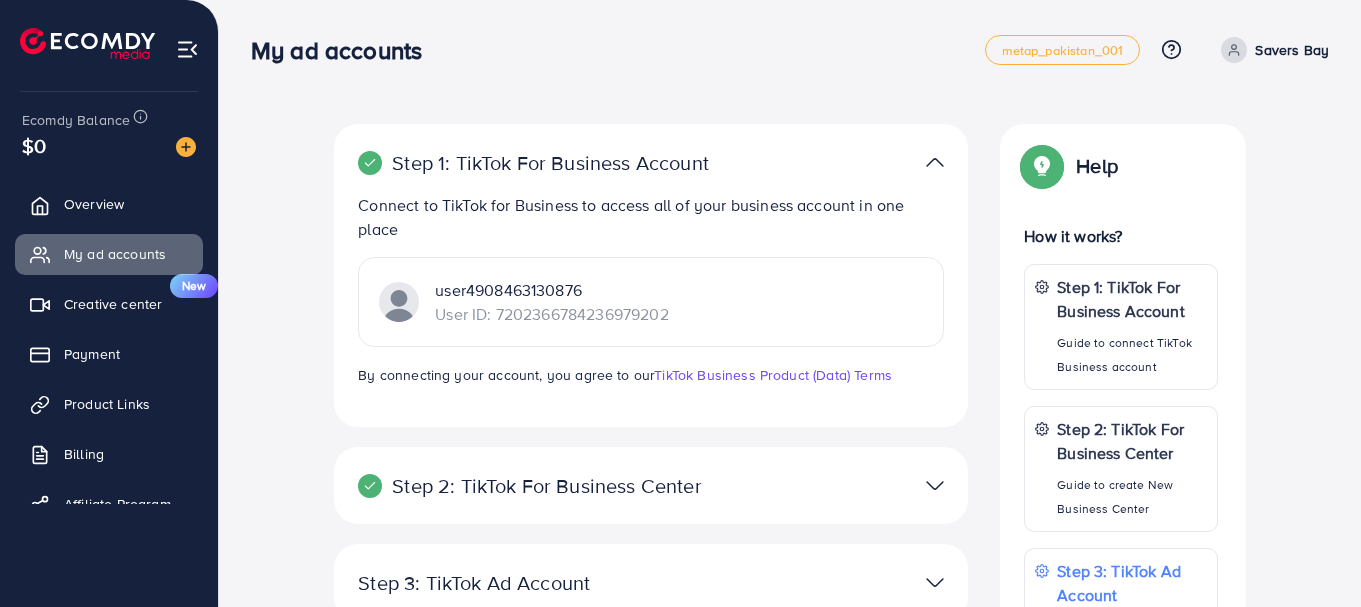 click at bounding box center (935, 162) 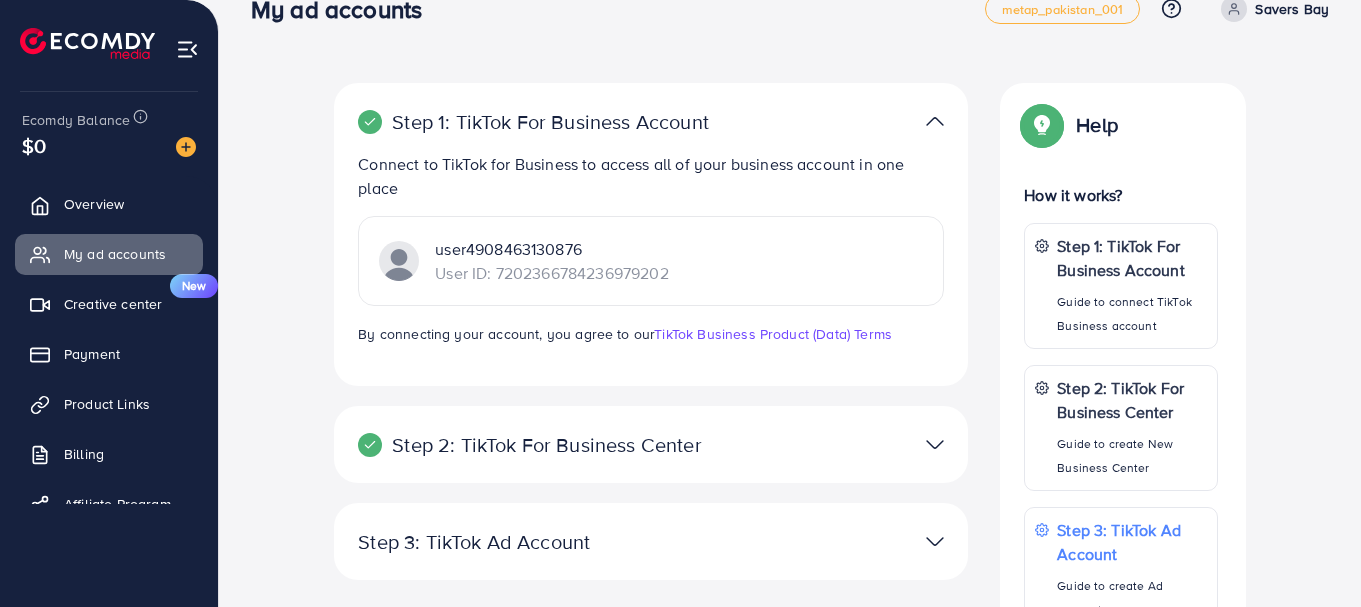 scroll, scrollTop: 0, scrollLeft: 0, axis: both 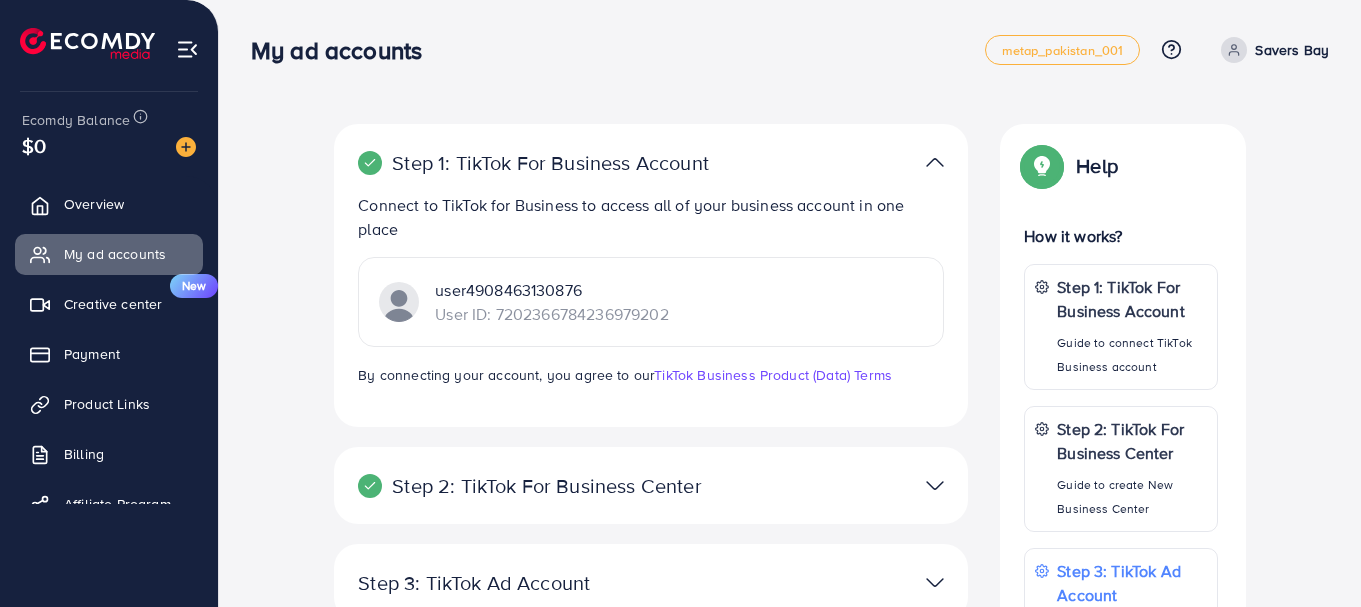click at bounding box center [935, 162] 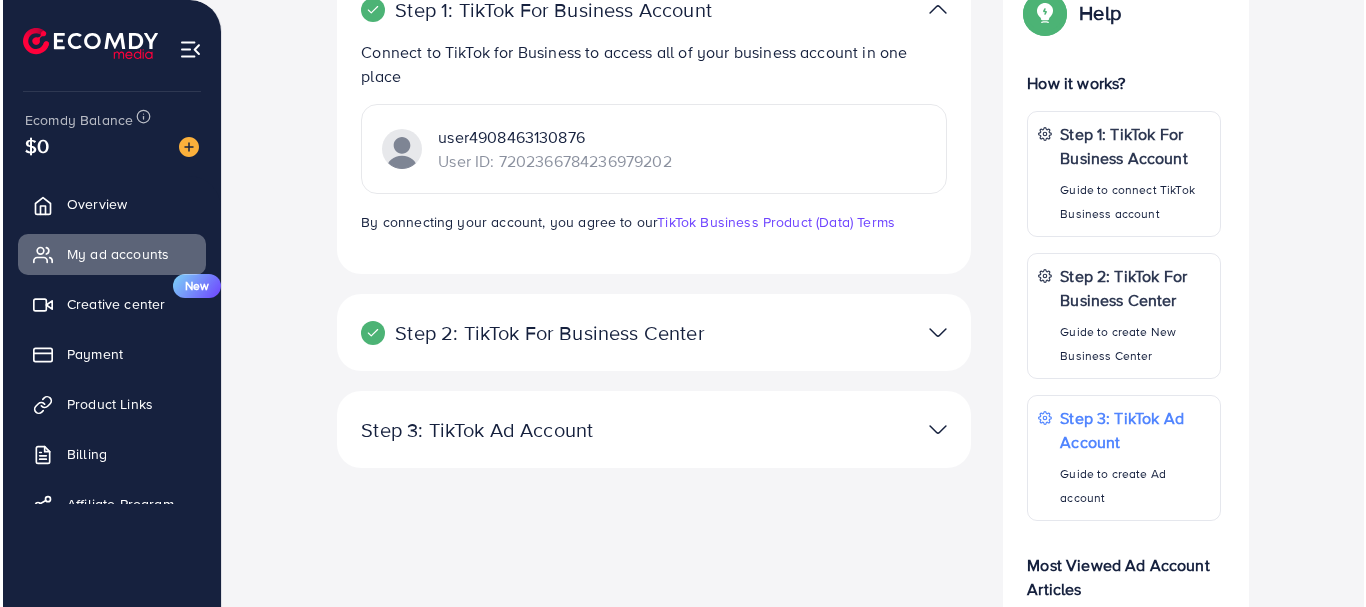 scroll, scrollTop: 200, scrollLeft: 0, axis: vertical 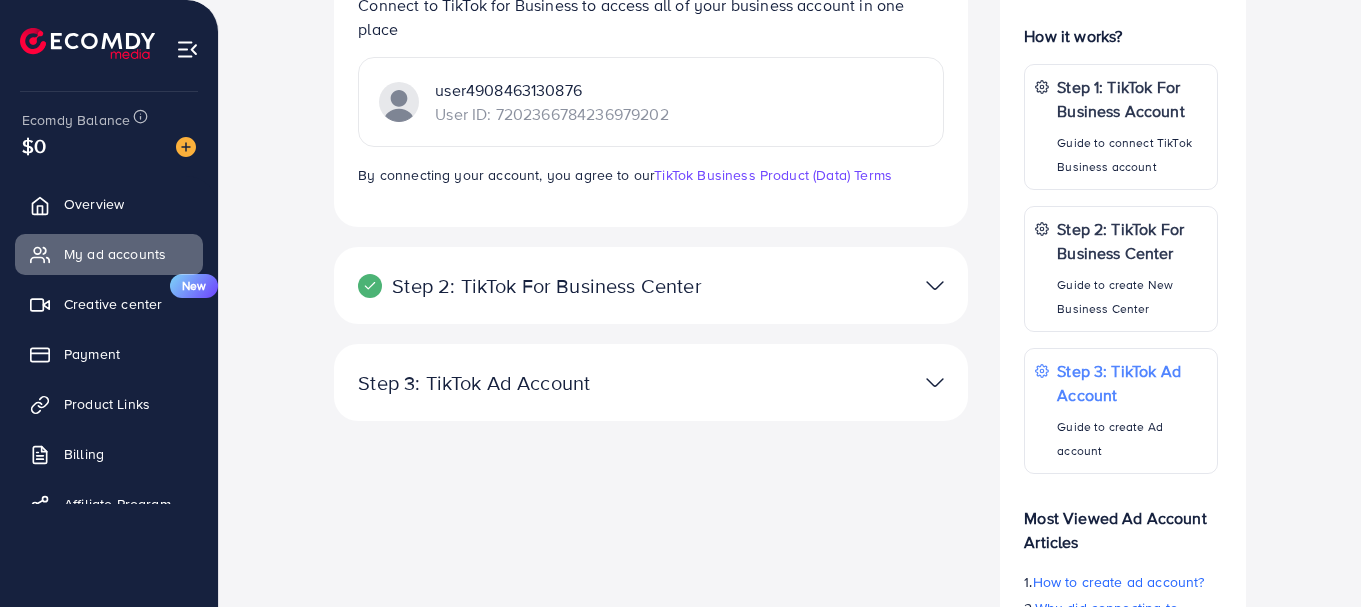 click at bounding box center [857, 285] 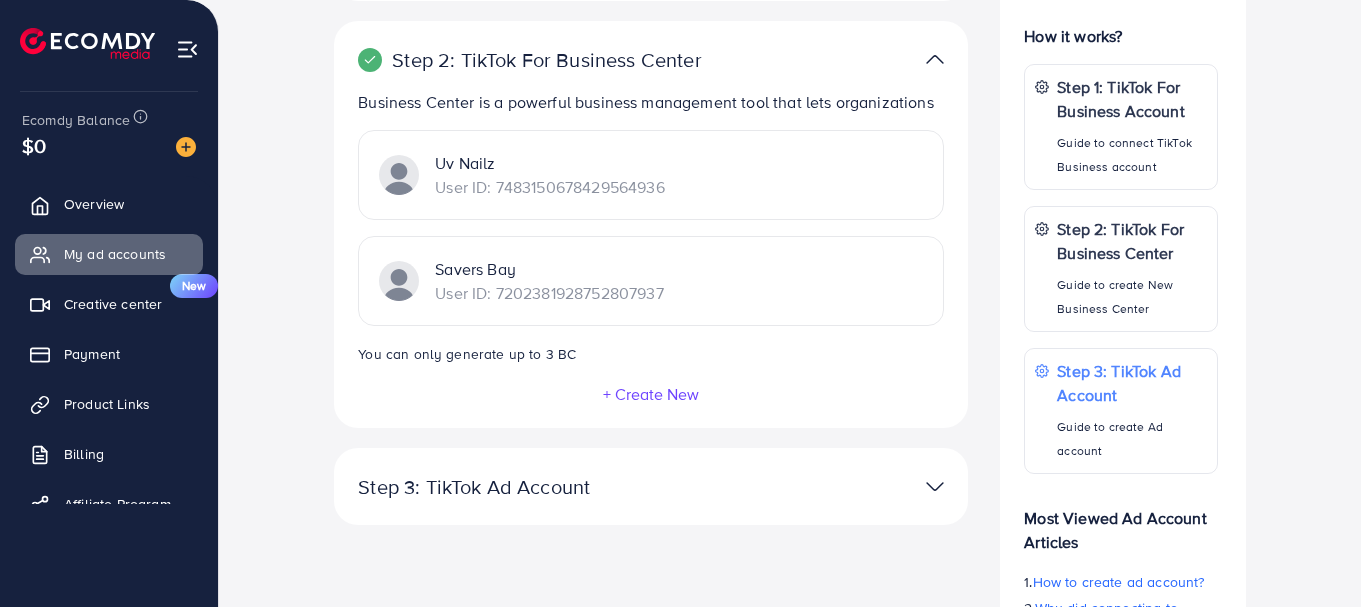 click on "+ Create New" at bounding box center [651, 394] 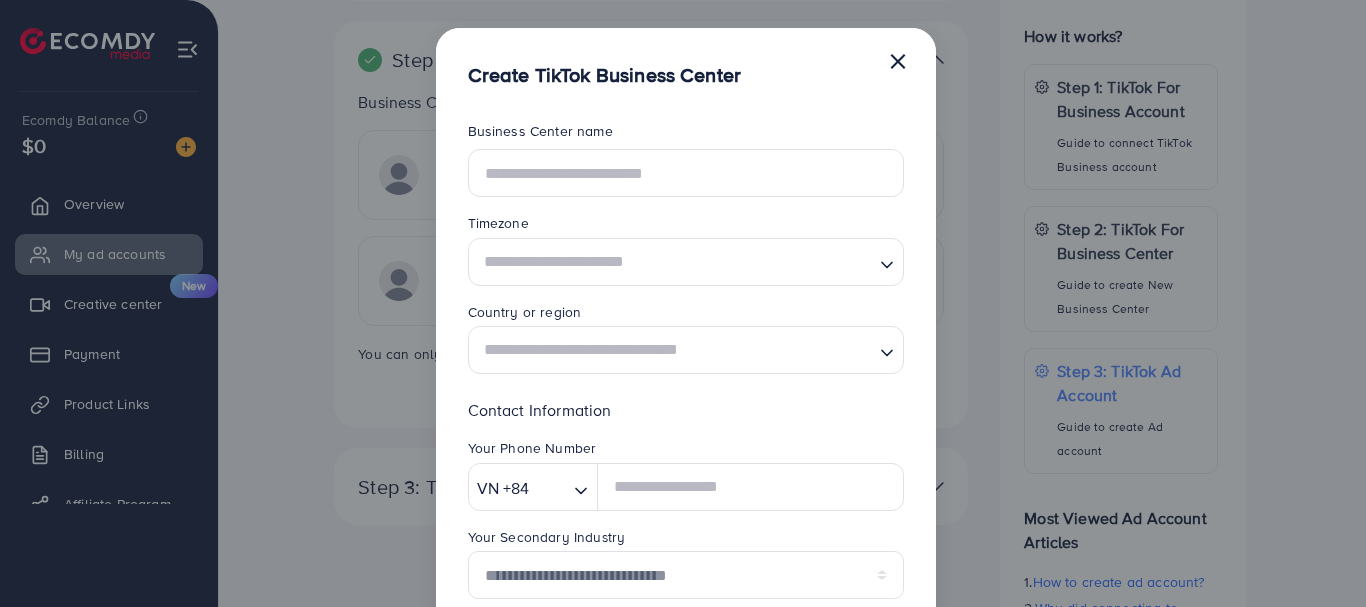 scroll, scrollTop: 200, scrollLeft: 0, axis: vertical 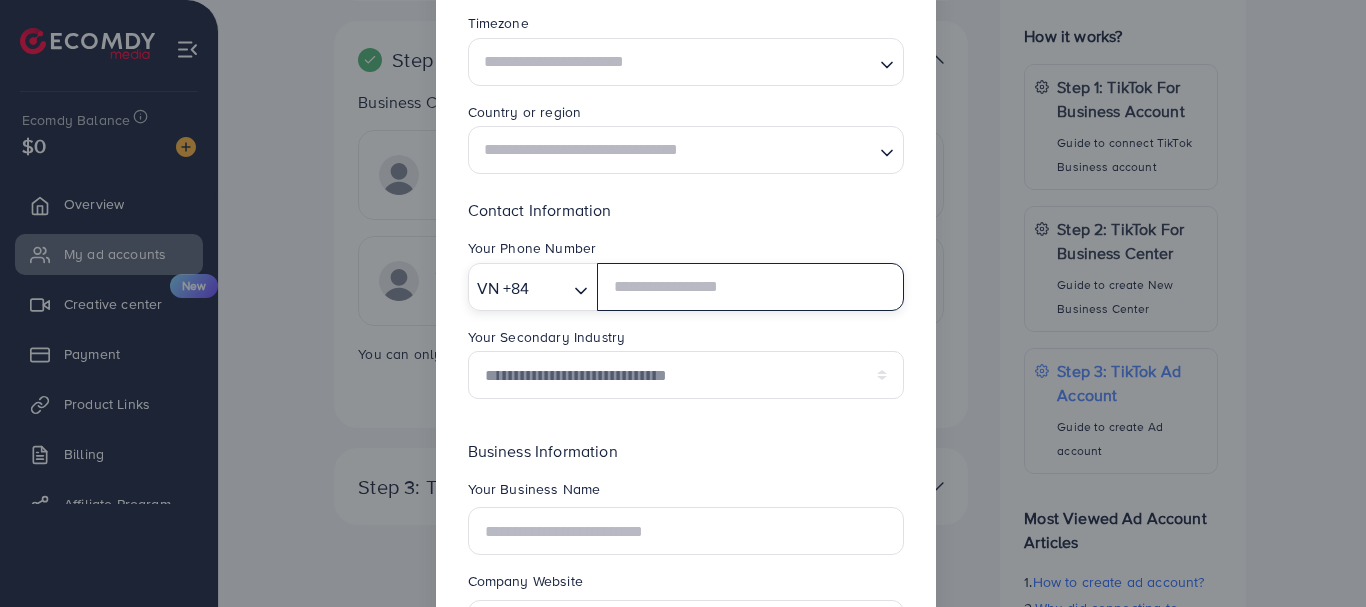 click at bounding box center [550, 288] 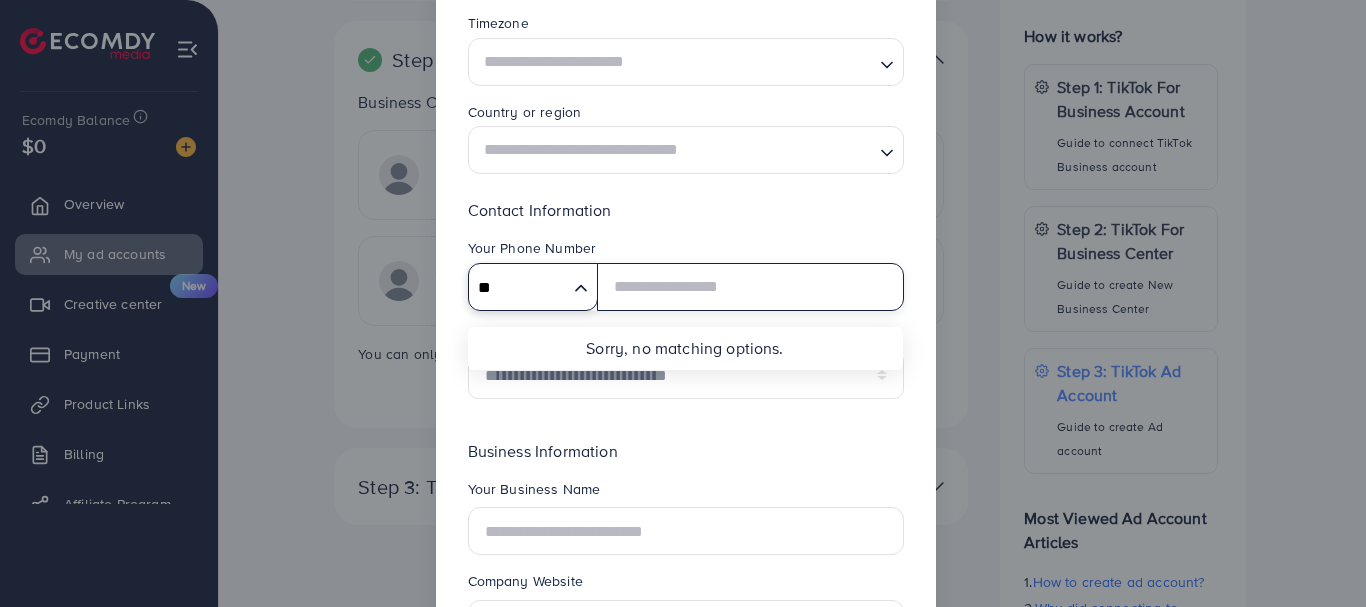 type on "*" 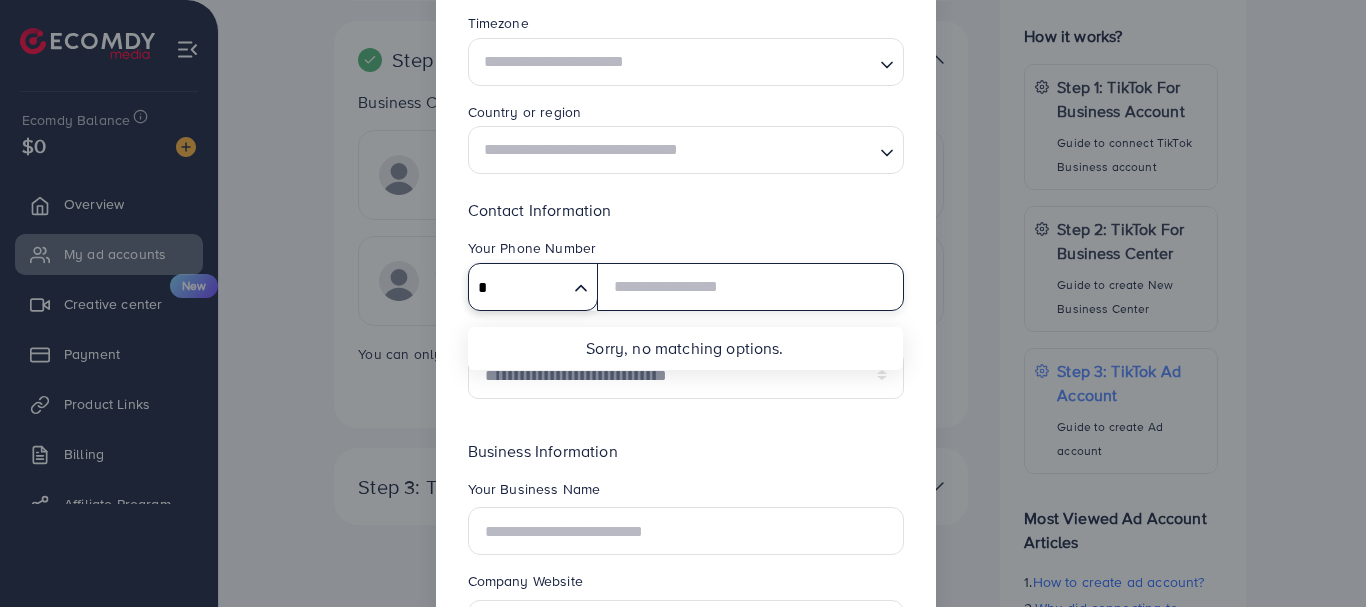 type 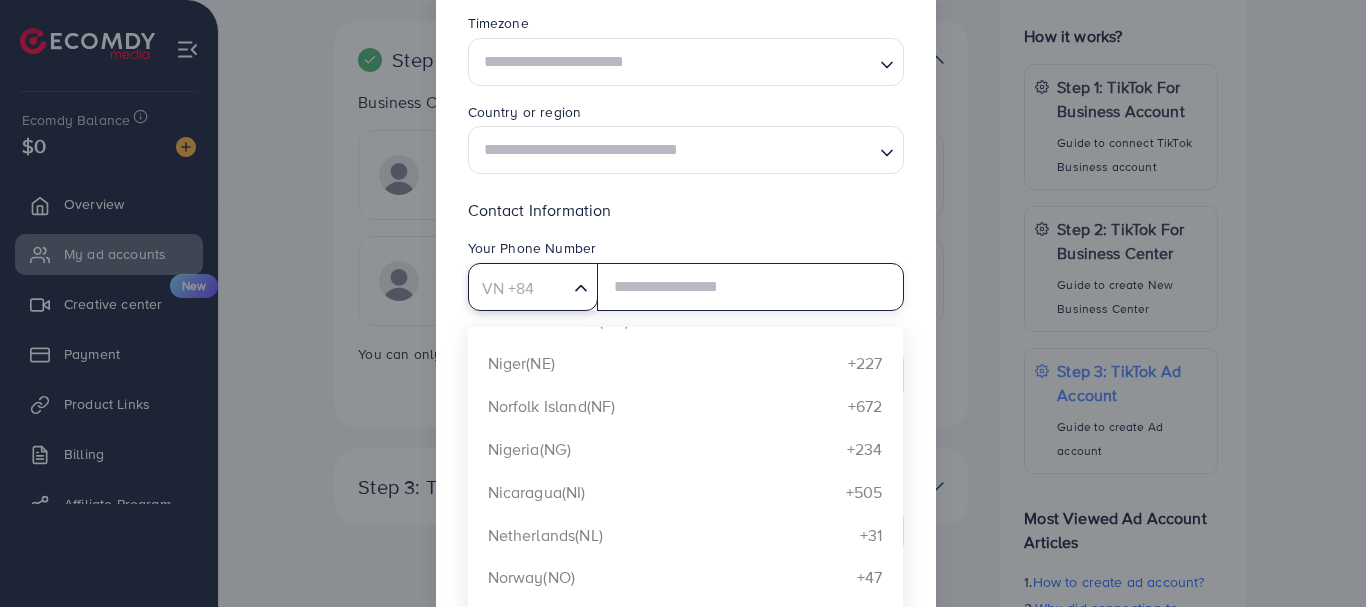 scroll, scrollTop: 6759, scrollLeft: 0, axis: vertical 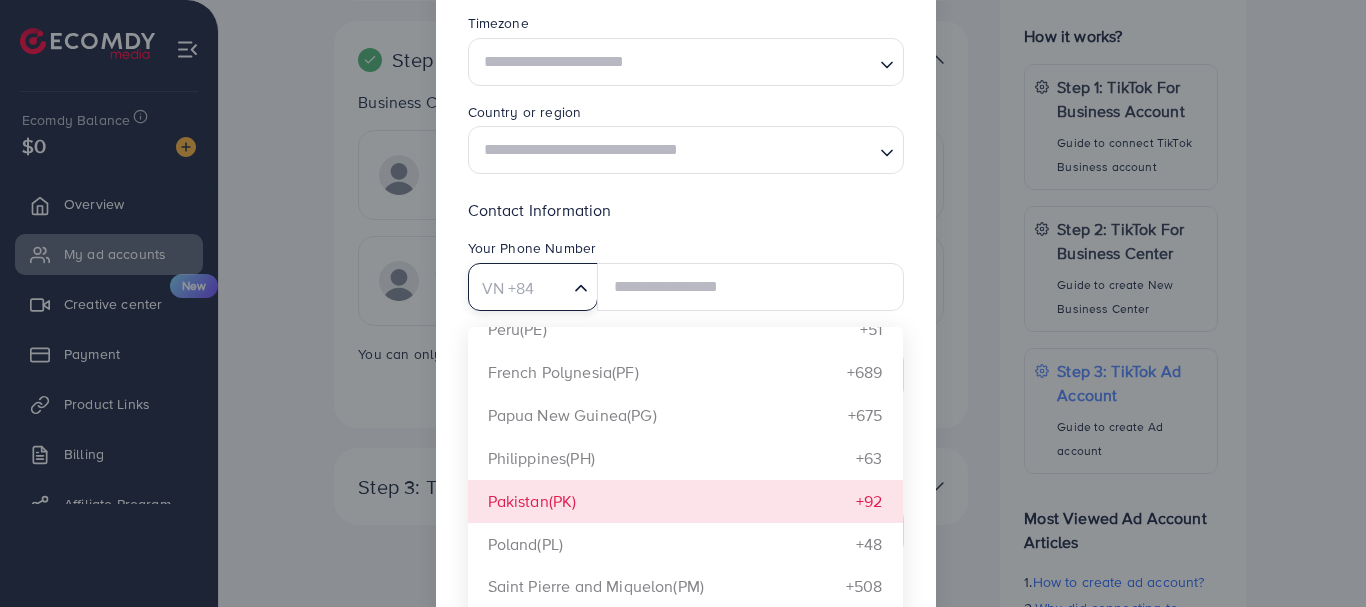click on "Business Center name Timezone           Loading...     Country or region           Loading...      Contact Information  Your Phone Number   VN +84           Loading...     Antigua and Barbuda(AC) +247 Andorra(AD) +376 United Arab Emirates(AE) +971 Afghanistan(AF) +93 Antigua and Barbuda(AG) +1 Anguilla(AI) +1 Albania(AL) +355 Armenia(AM) +374 Angola(AO) +244 Argentina(AR) +54 American Samoa(AS) +1 Austria(AT) +43 Australia(AU) +61 Aruba(AW) +297 Åland Islands(AX) +358 Azerbaijan(AZ) +994 Bosnia and Herzegovina(BA) +387 Barbados(BB) +1 Bangladesh(BD) +880 Belgium(BE) +32 Burkina Faso(BF) +226 Bulgaria(BG) +359 Bahrain(BH) +973 Burundi(BI) +257 Benin(BJ) +229 Saint Barthélemy(BL) +590 Bermuda(BM) +1 Brunei Darussalam(BN) +673 Bolivia, Plurinational State of(BO) +591 Bonaire, Sint Eustatius and Saba(BQ) +599 Brazil(BR) +55 Bahamas(BS) +1 Bhutan(BT) +975 Botswana(BW) +267 Belarus(BY) +375 Belize(BZ) +501 Canada(CA) +1 Cocos (Keeling) Islands(CC) +61 Central African Republic(CF) +236 Congo(CG) +242 +41 +682 +56" at bounding box center (686, 322) 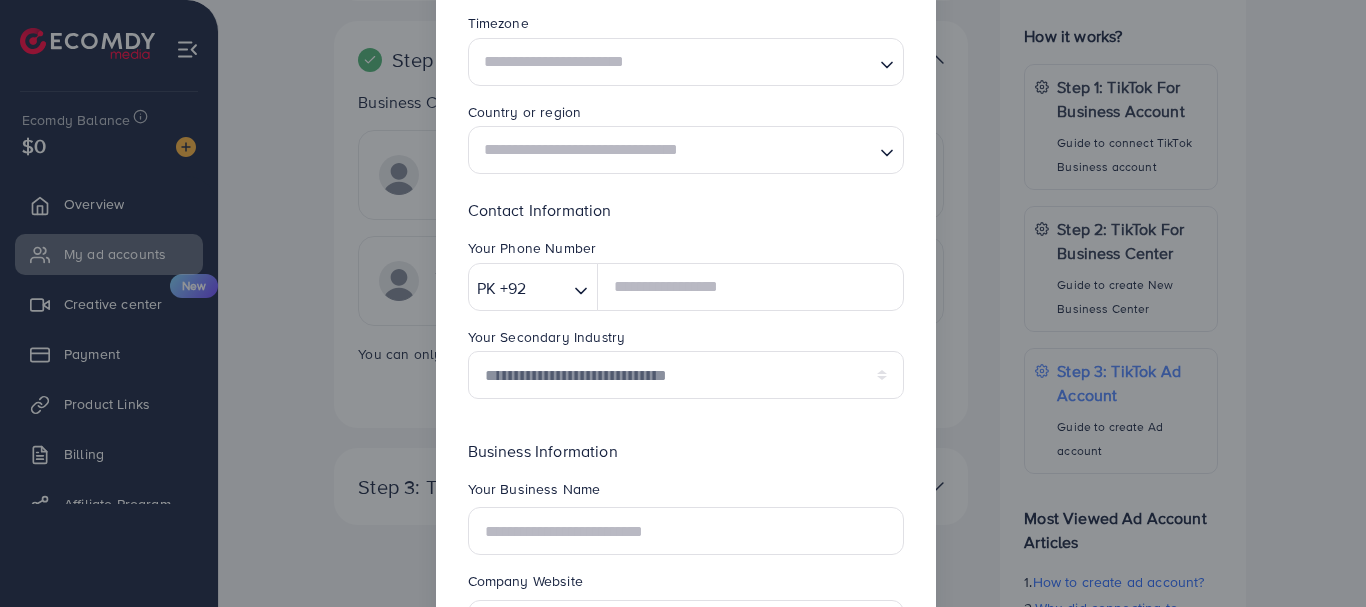 click at bounding box center [674, 150] 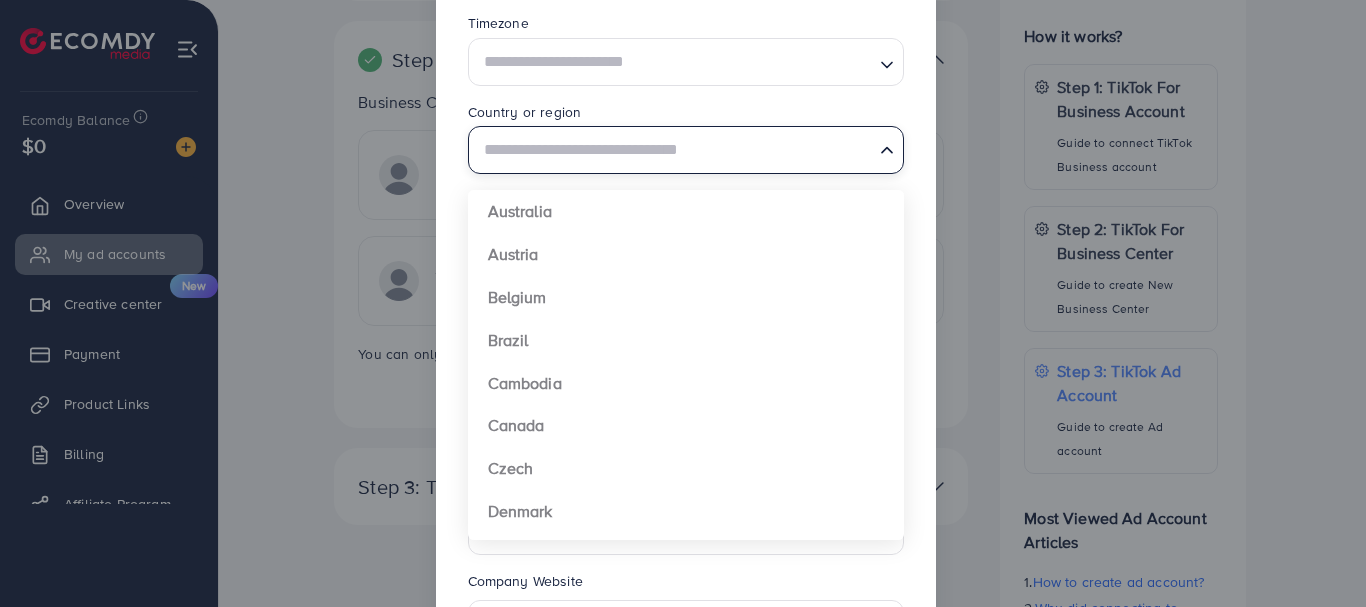 type on "*" 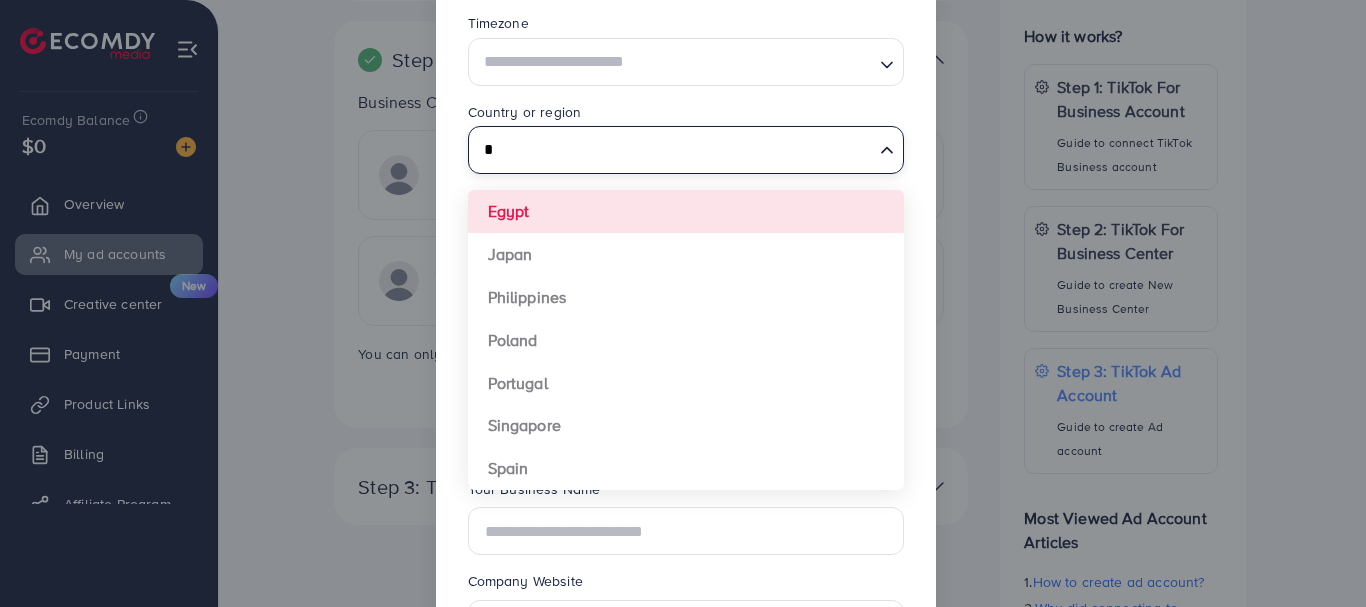 type 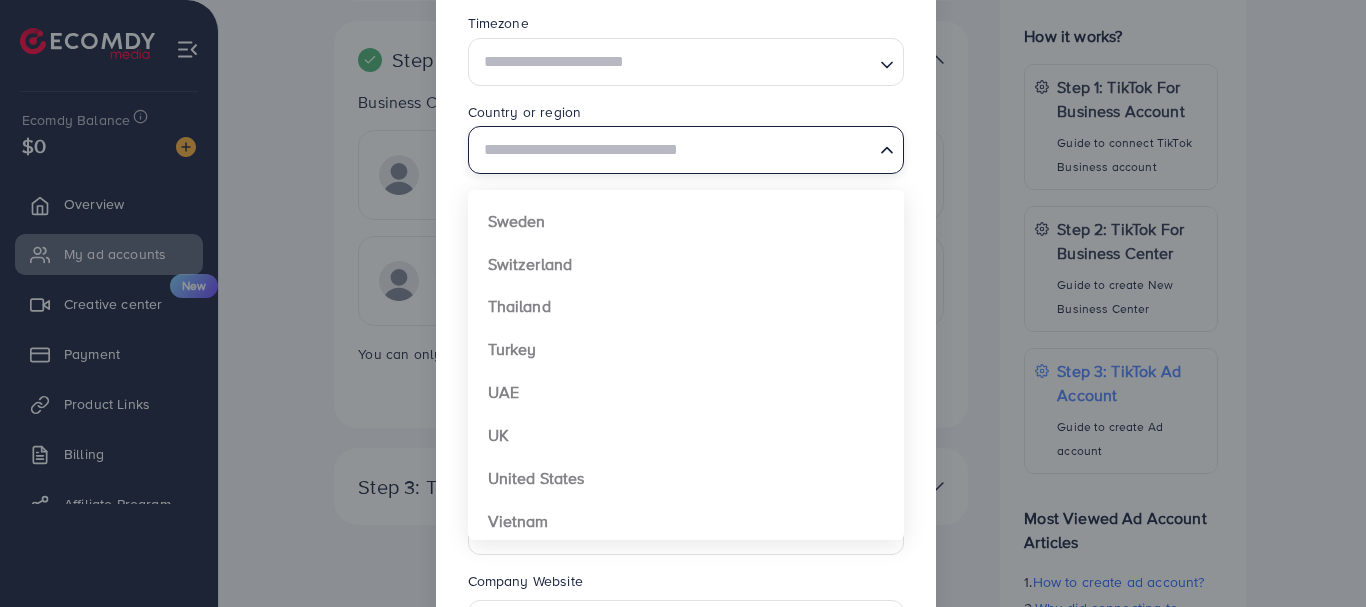 scroll, scrollTop: 1492, scrollLeft: 0, axis: vertical 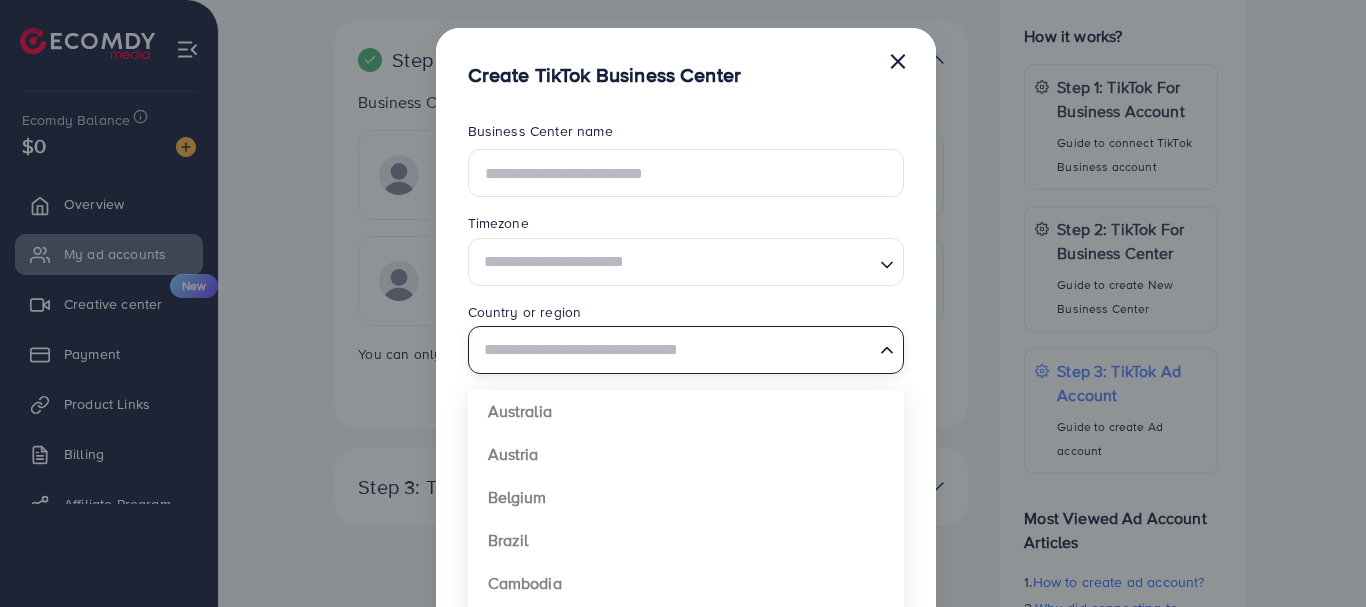 click on "×" at bounding box center (898, 60) 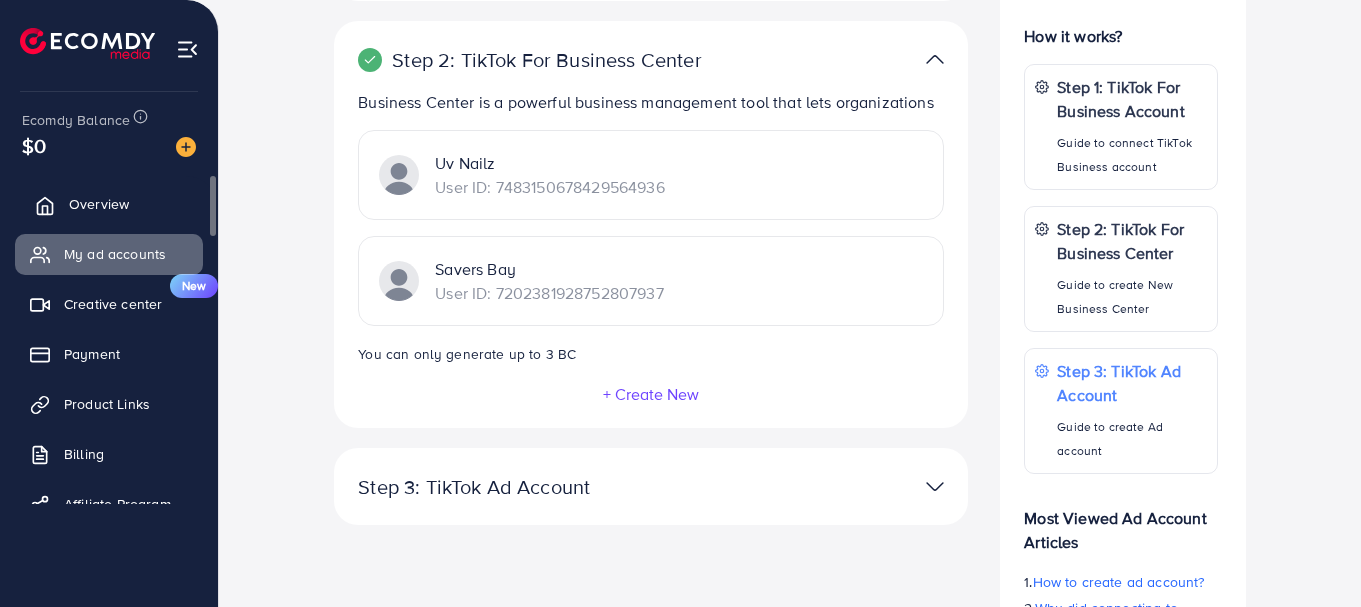 click on "Overview" at bounding box center [109, 204] 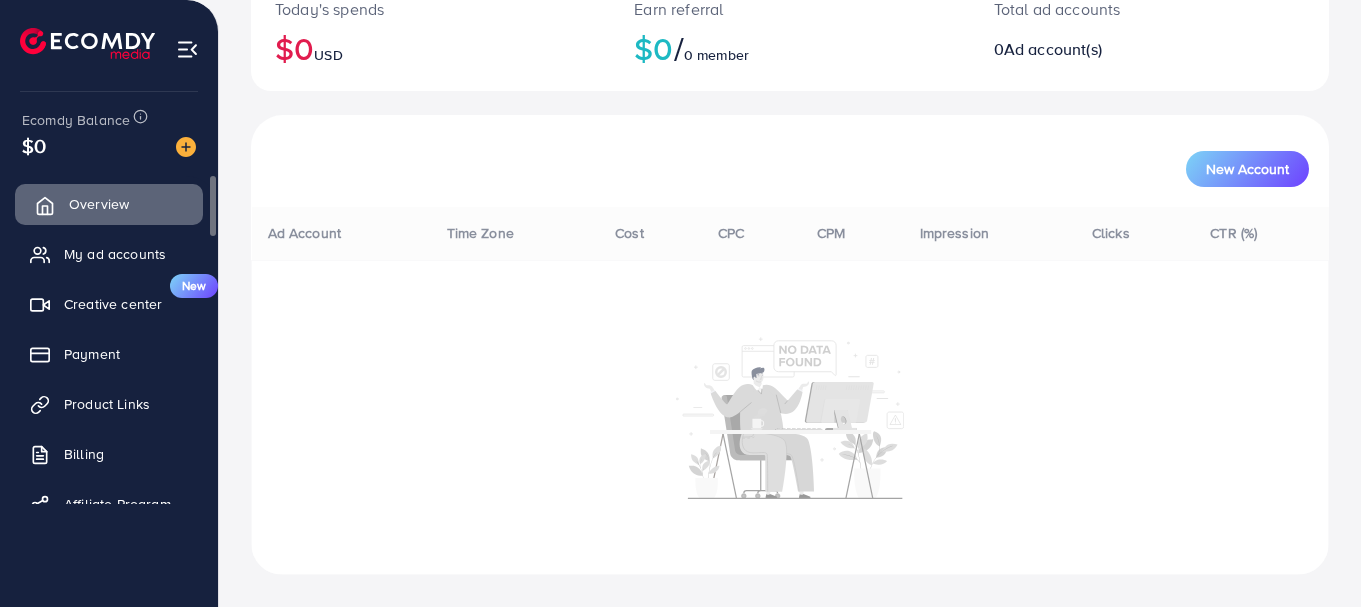scroll, scrollTop: 0, scrollLeft: 0, axis: both 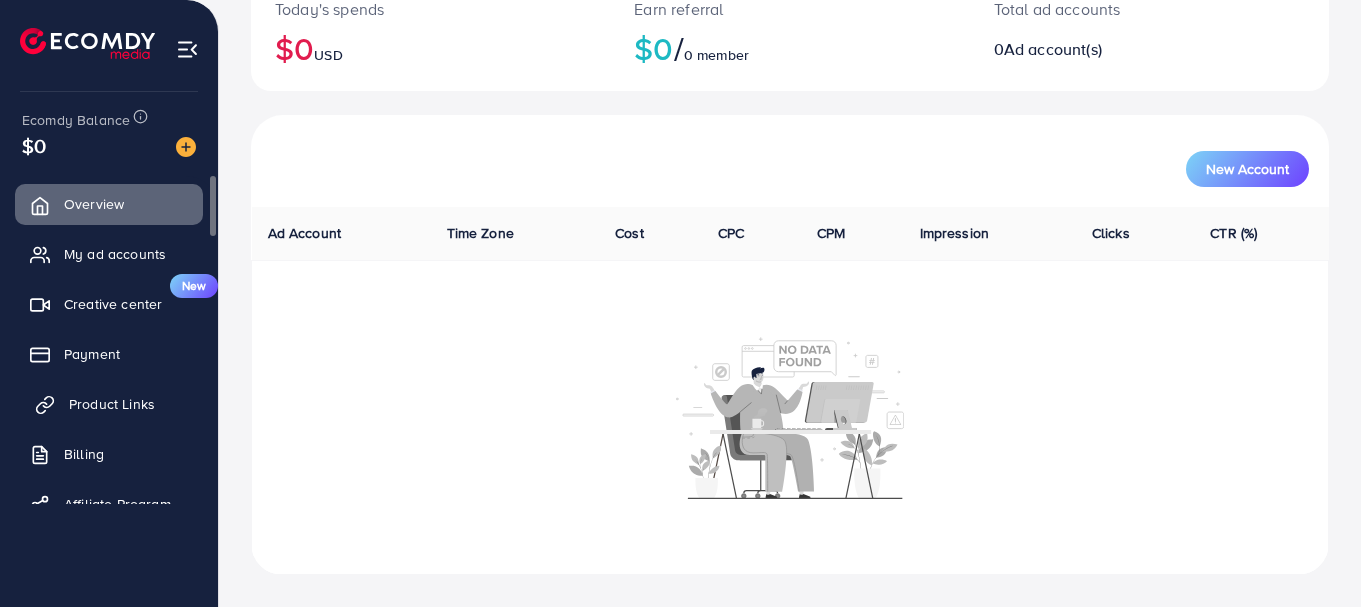 click on "Product Links" at bounding box center (112, 404) 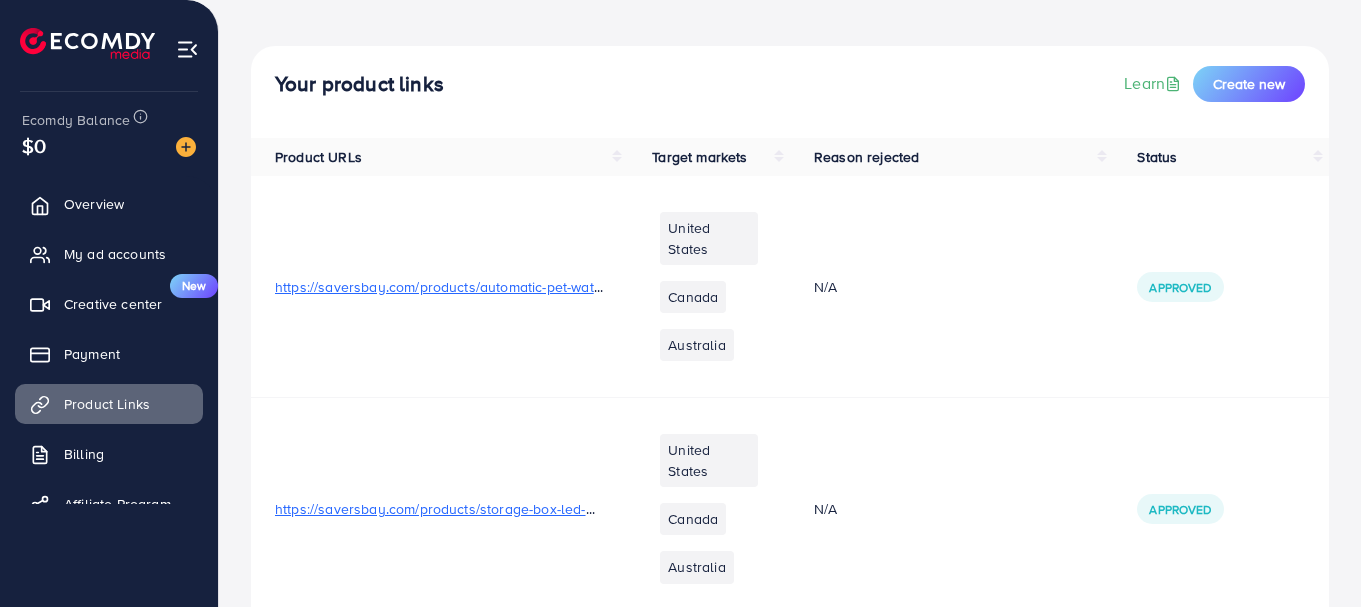 scroll, scrollTop: 0, scrollLeft: 0, axis: both 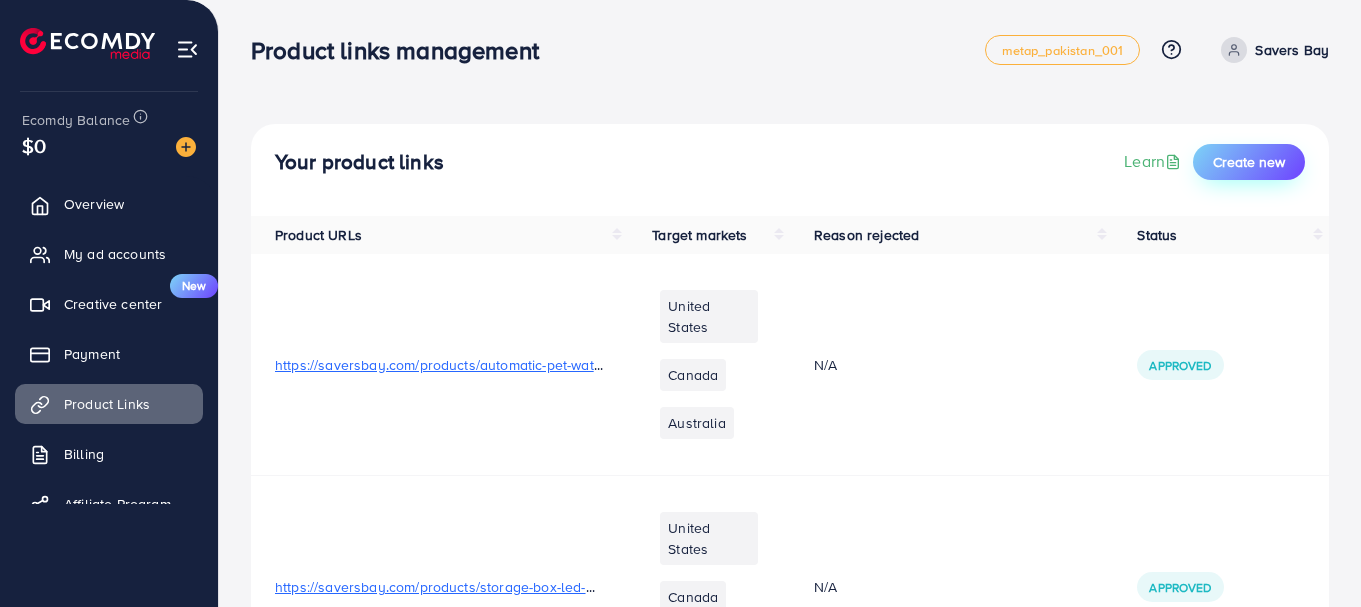 click on "Create new" at bounding box center (1249, 162) 